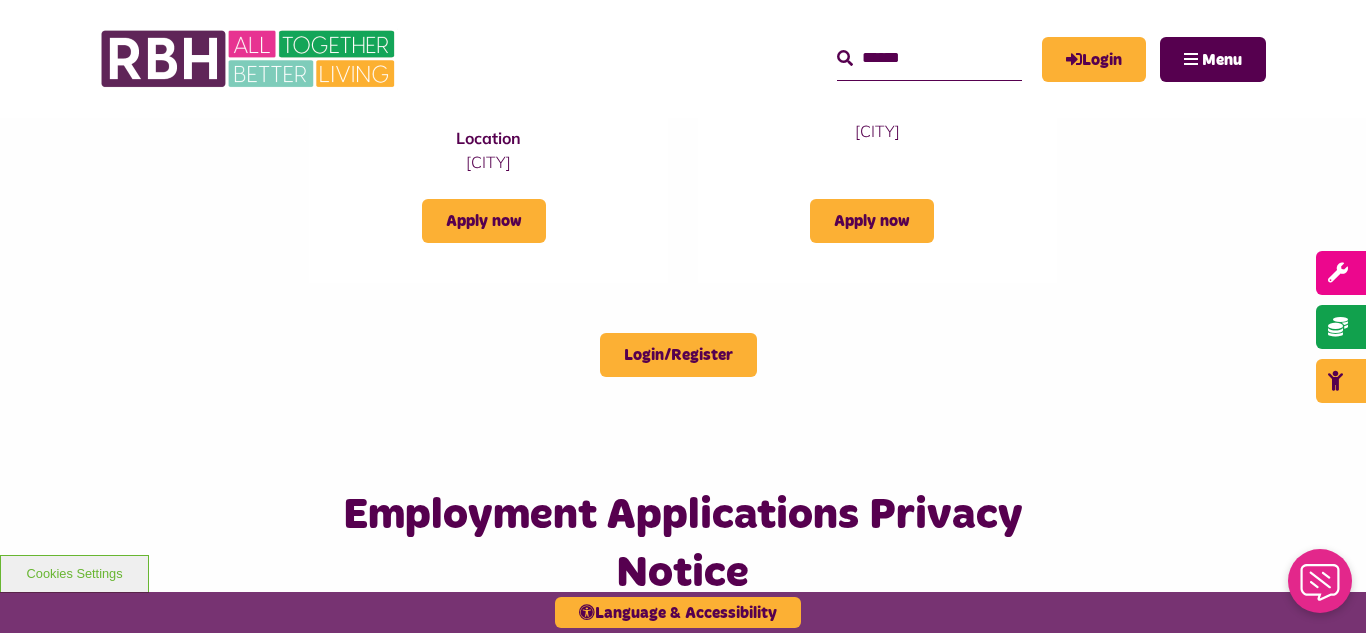 scroll, scrollTop: 0, scrollLeft: 0, axis: both 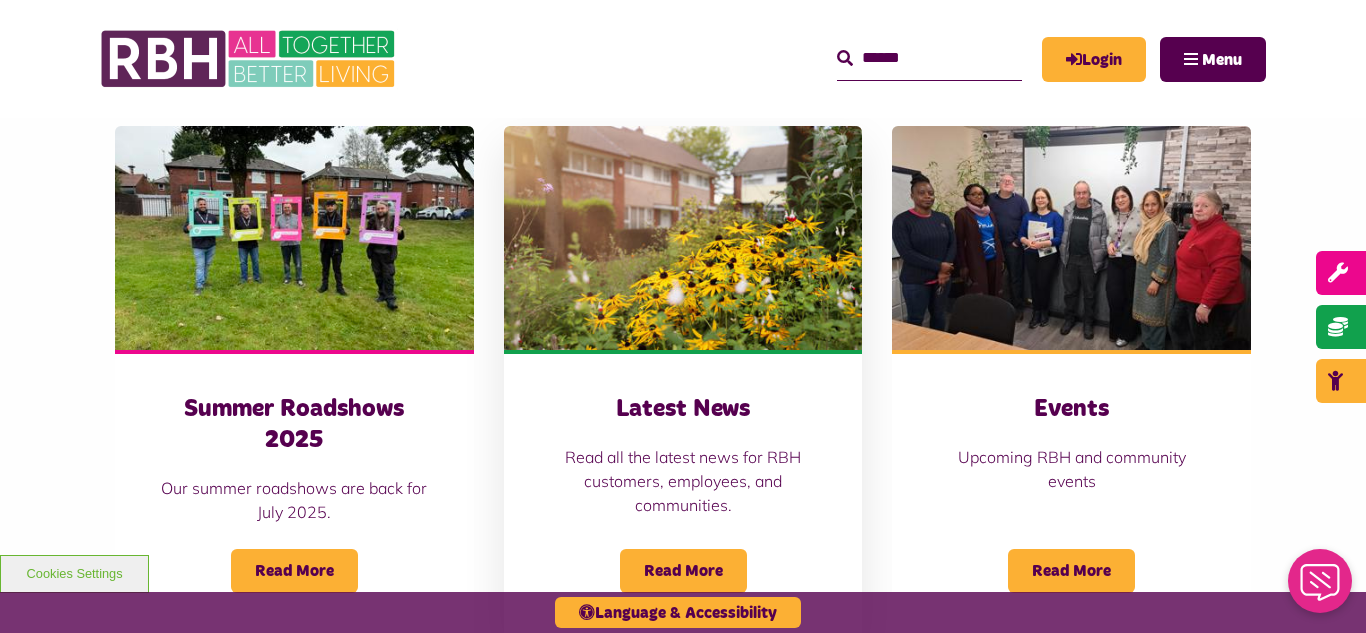click at bounding box center [683, 238] 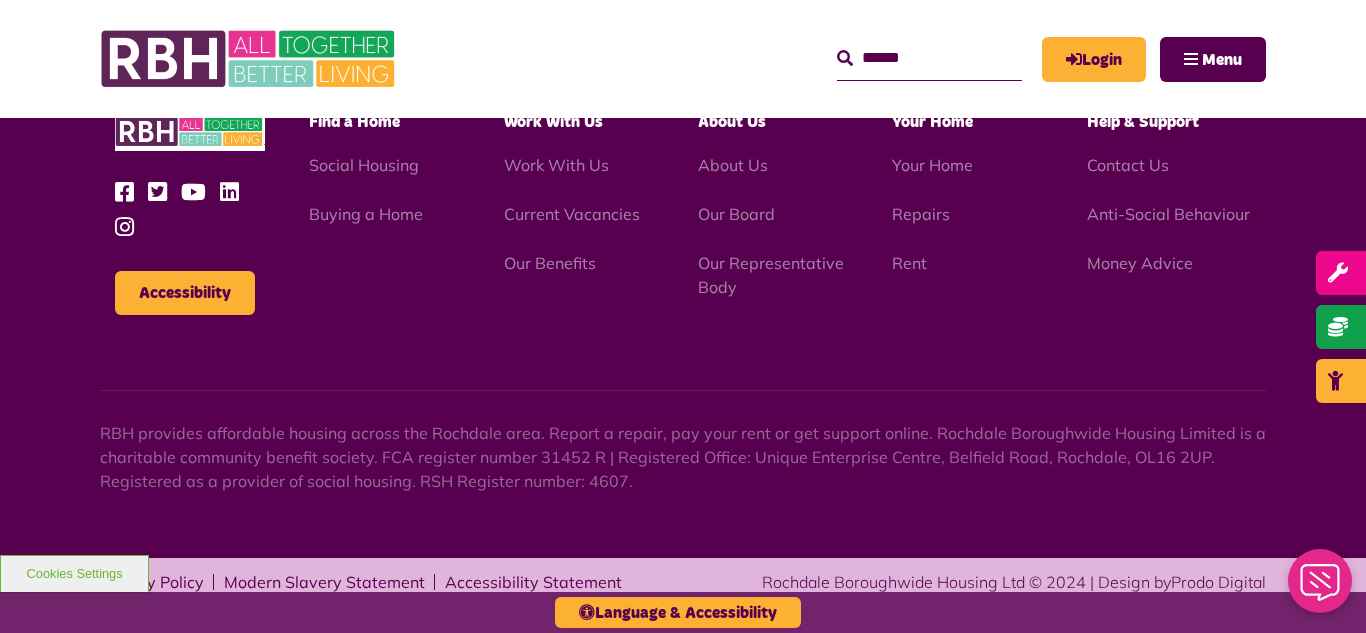 scroll, scrollTop: 2177, scrollLeft: 0, axis: vertical 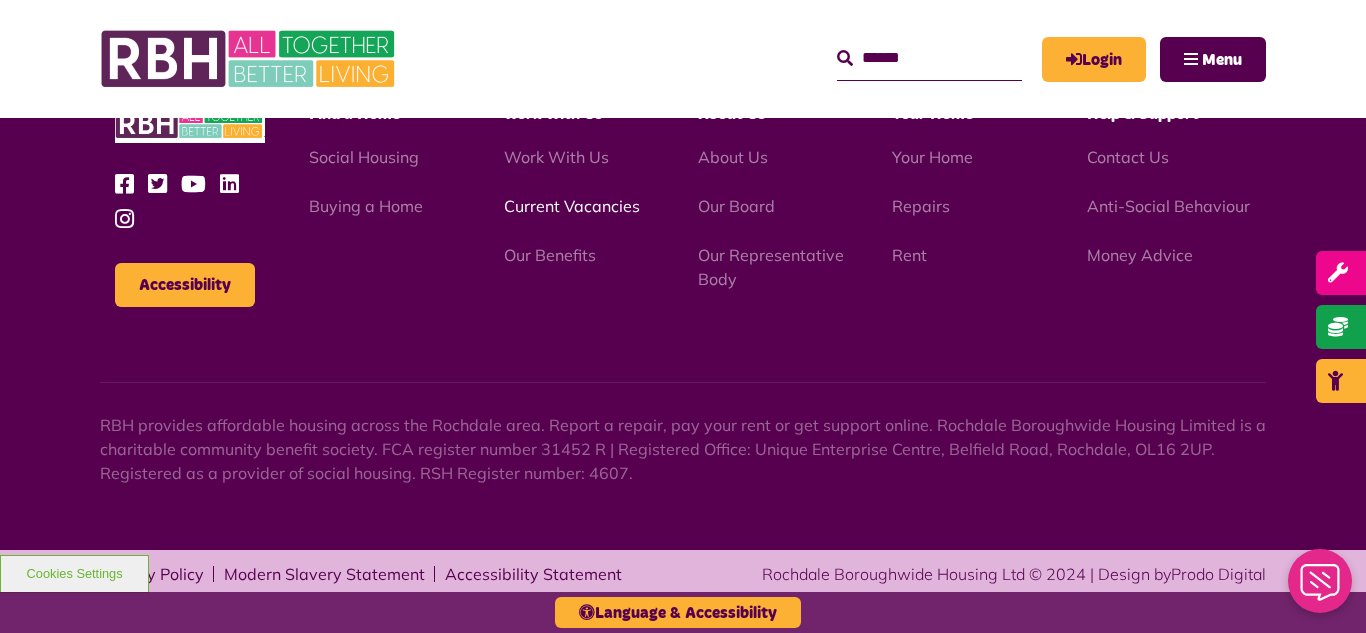 click on "Current Vacancies" at bounding box center [572, 206] 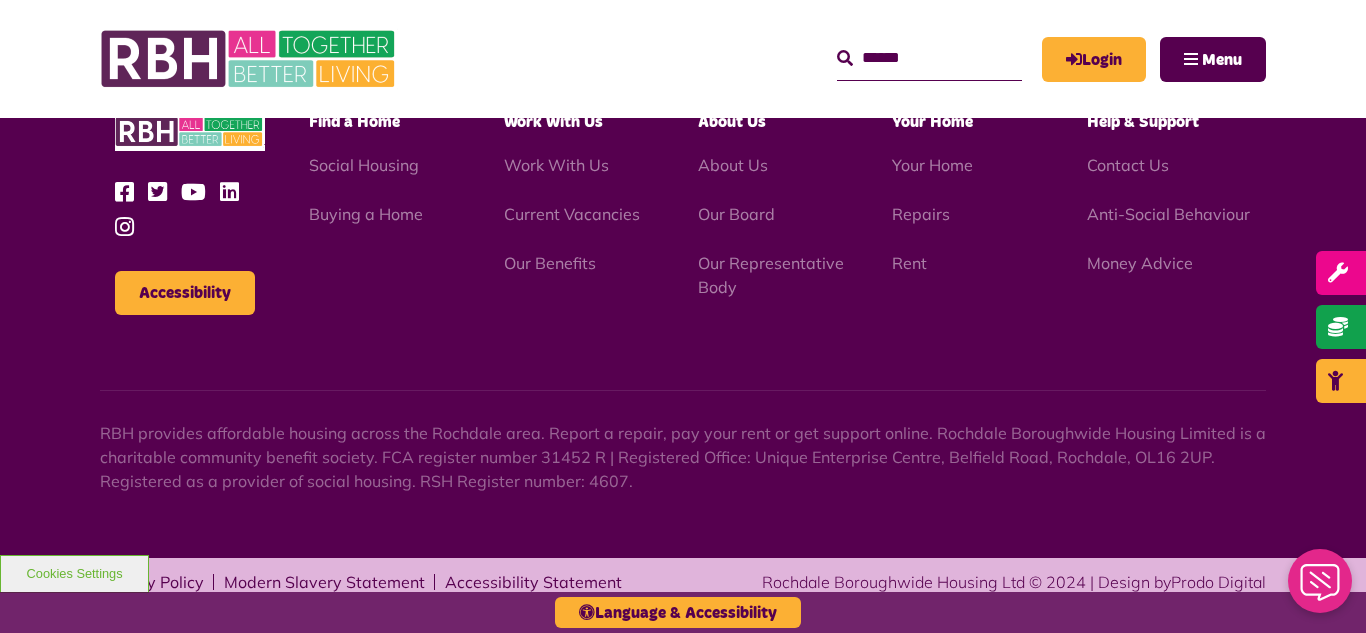 scroll, scrollTop: 2831, scrollLeft: 0, axis: vertical 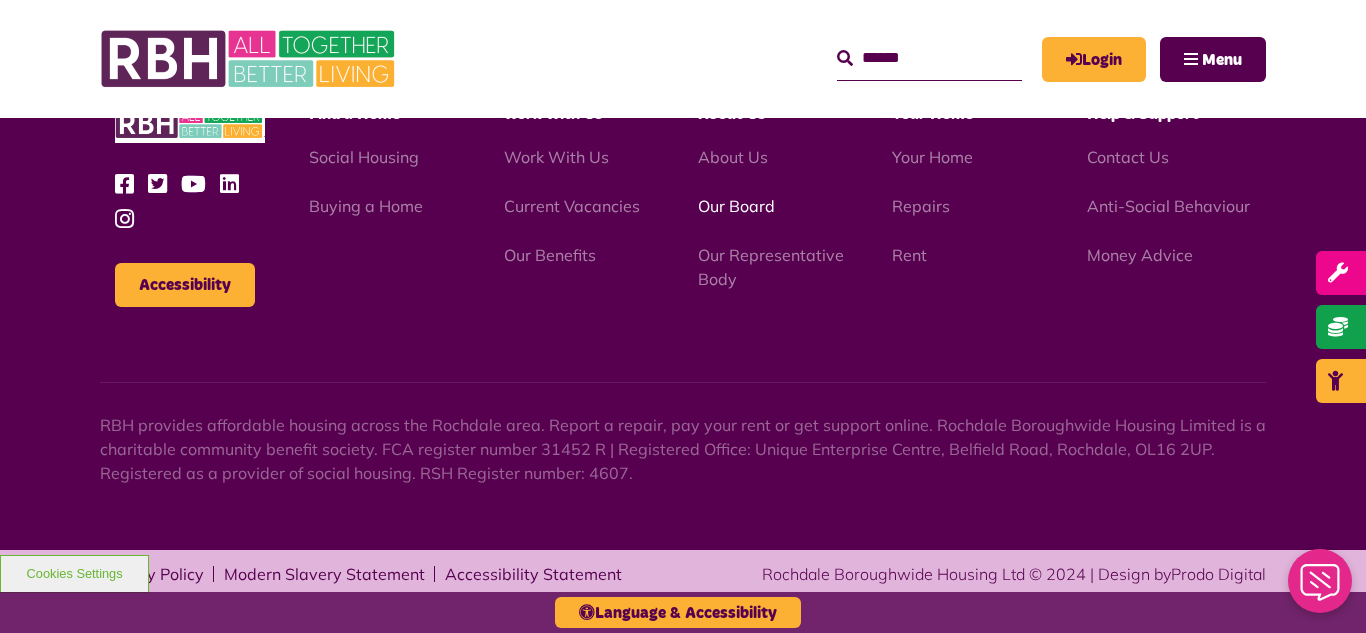 click on "Our Board" at bounding box center [736, 206] 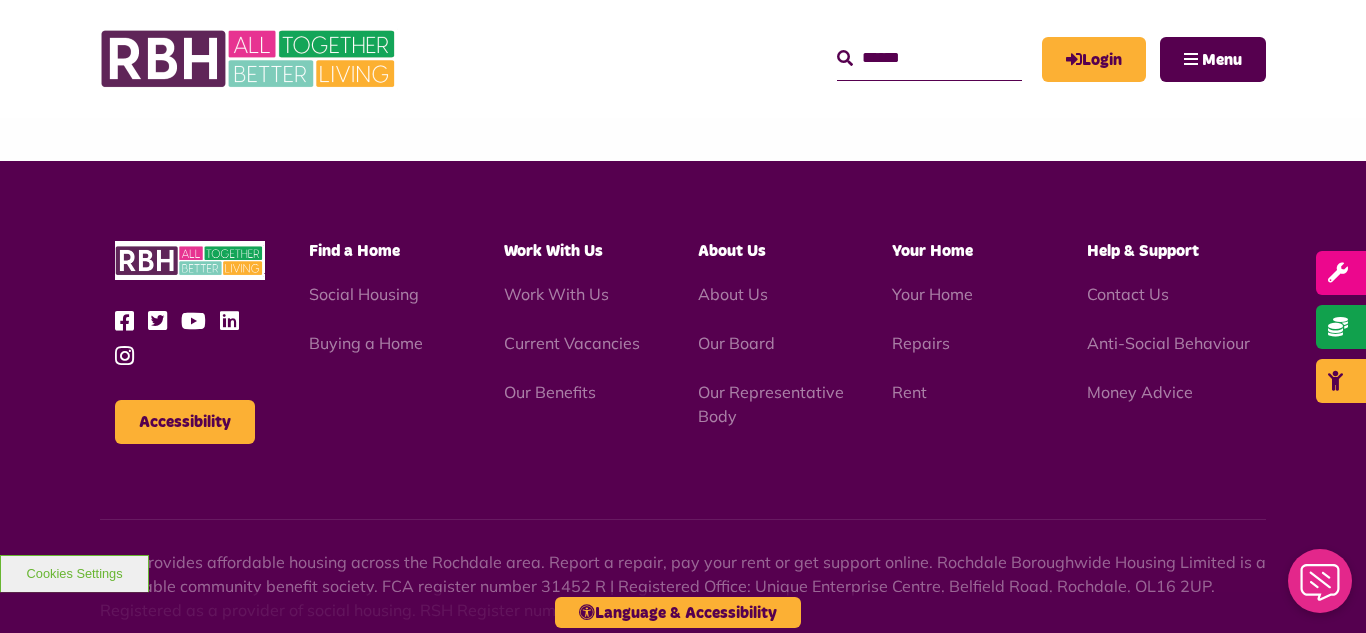 scroll, scrollTop: 5252, scrollLeft: 0, axis: vertical 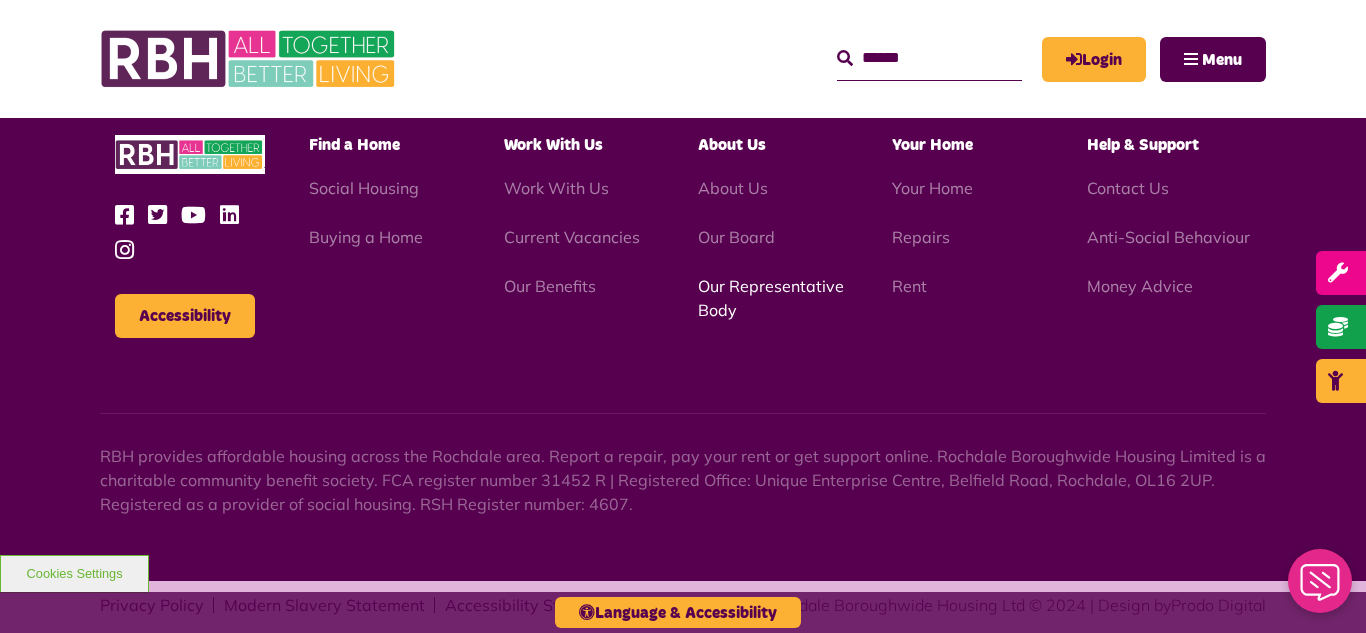 click on "Our Representative Body" at bounding box center (771, 298) 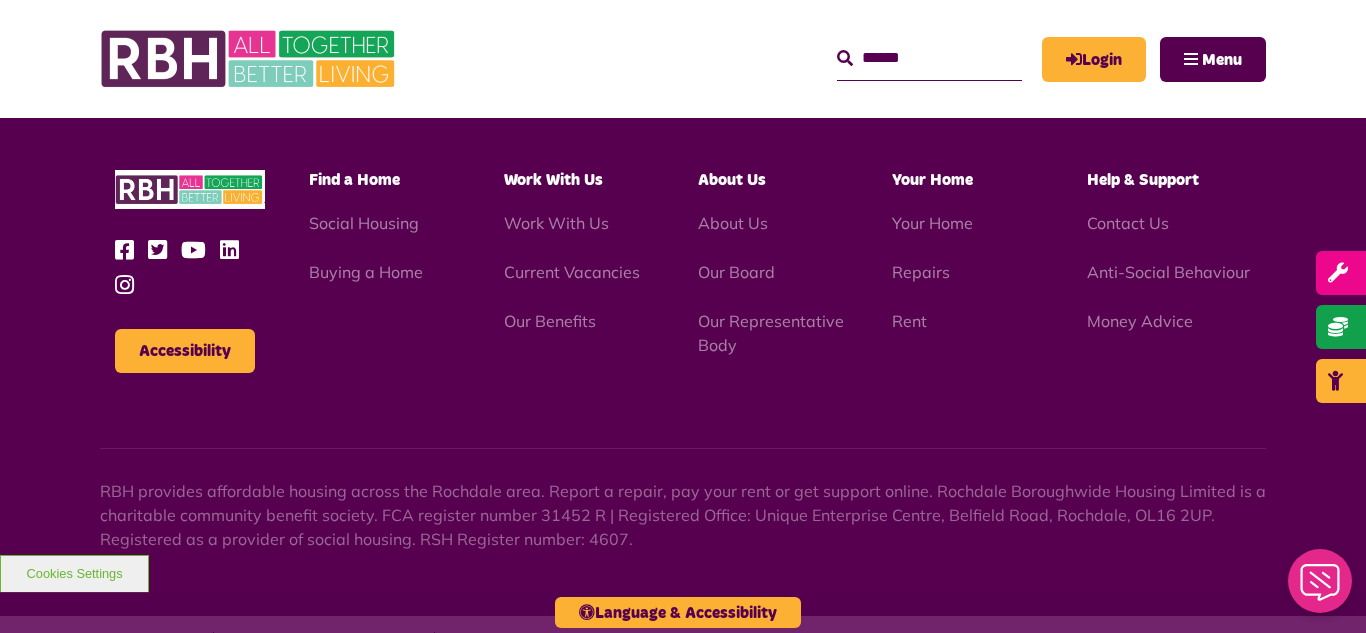 scroll, scrollTop: 5806, scrollLeft: 0, axis: vertical 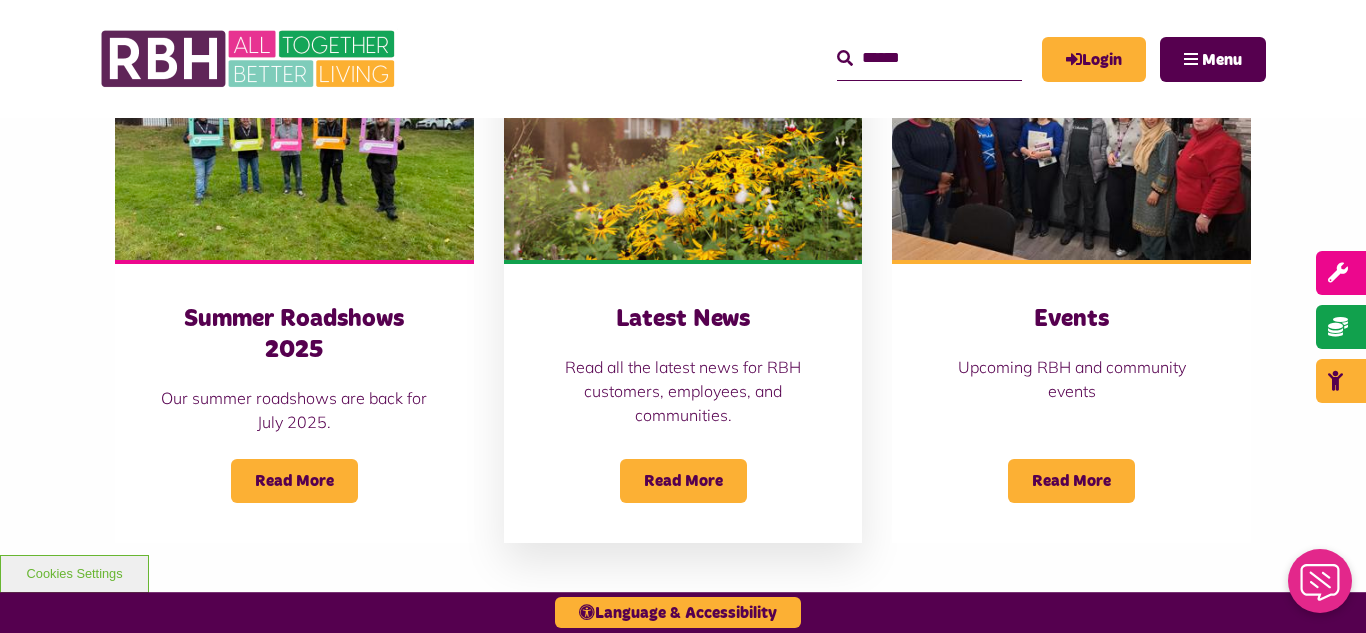 click at bounding box center (683, 148) 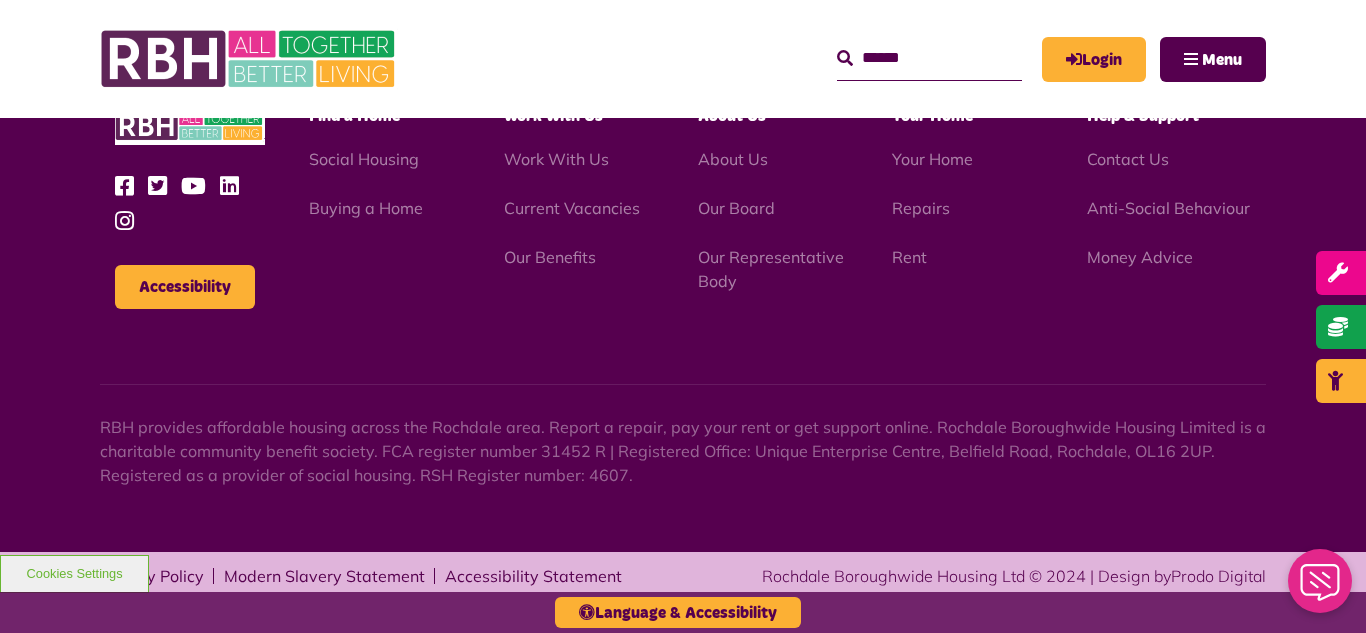 scroll, scrollTop: 2177, scrollLeft: 0, axis: vertical 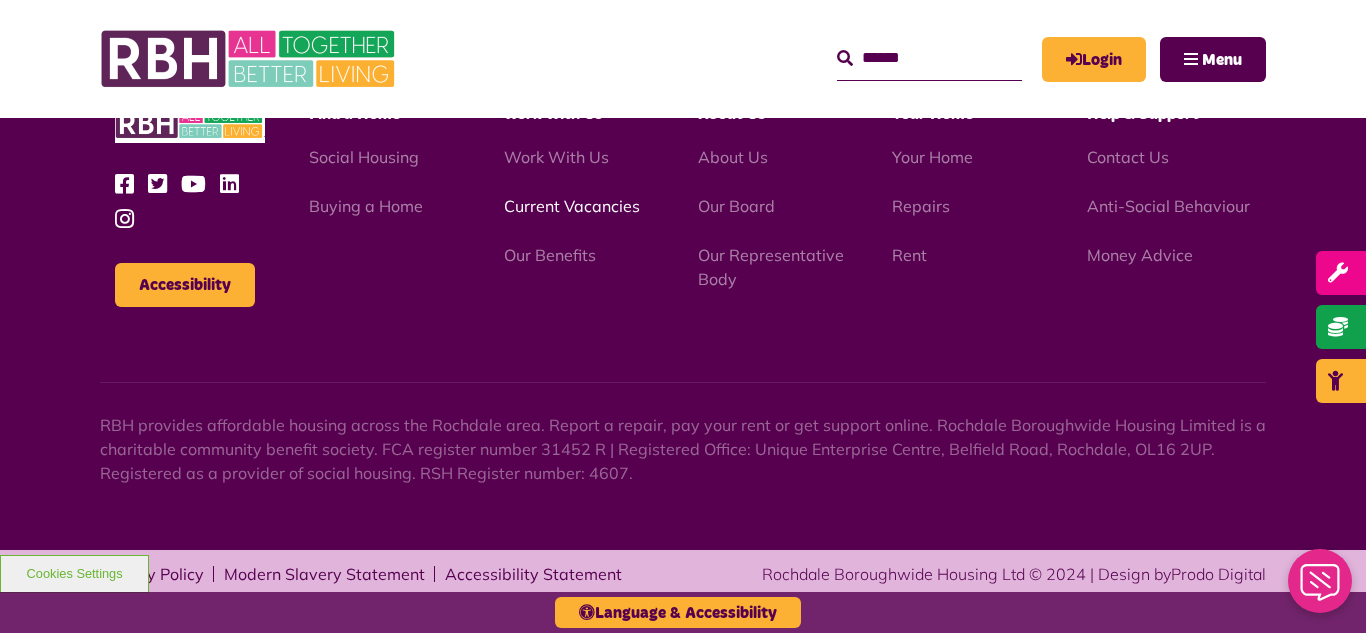 click on "Current Vacancies" at bounding box center [572, 206] 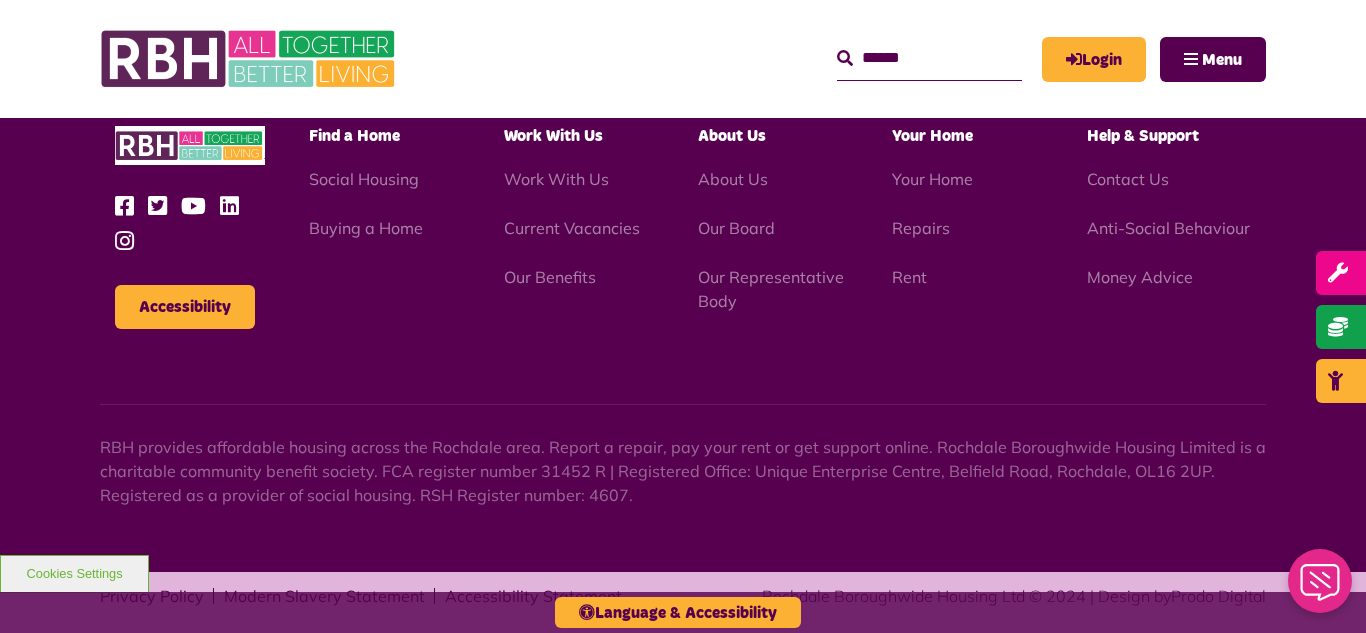 scroll, scrollTop: 2831, scrollLeft: 0, axis: vertical 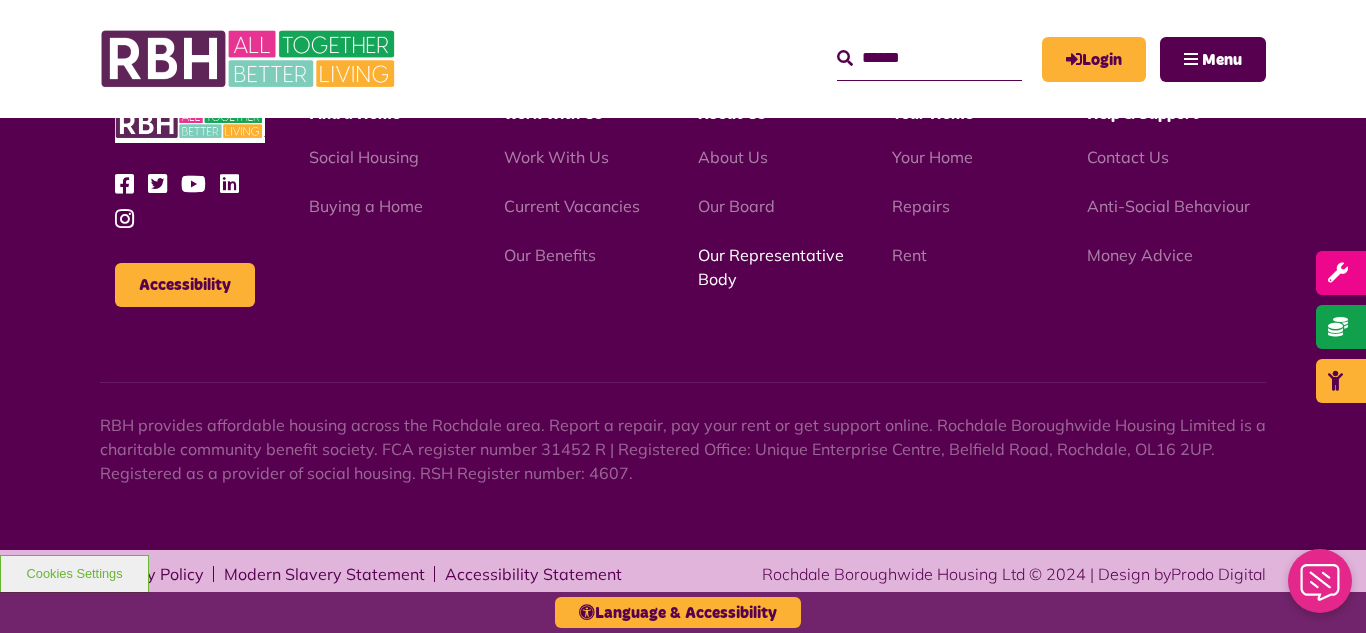 click on "Our Representative Body" at bounding box center (771, 267) 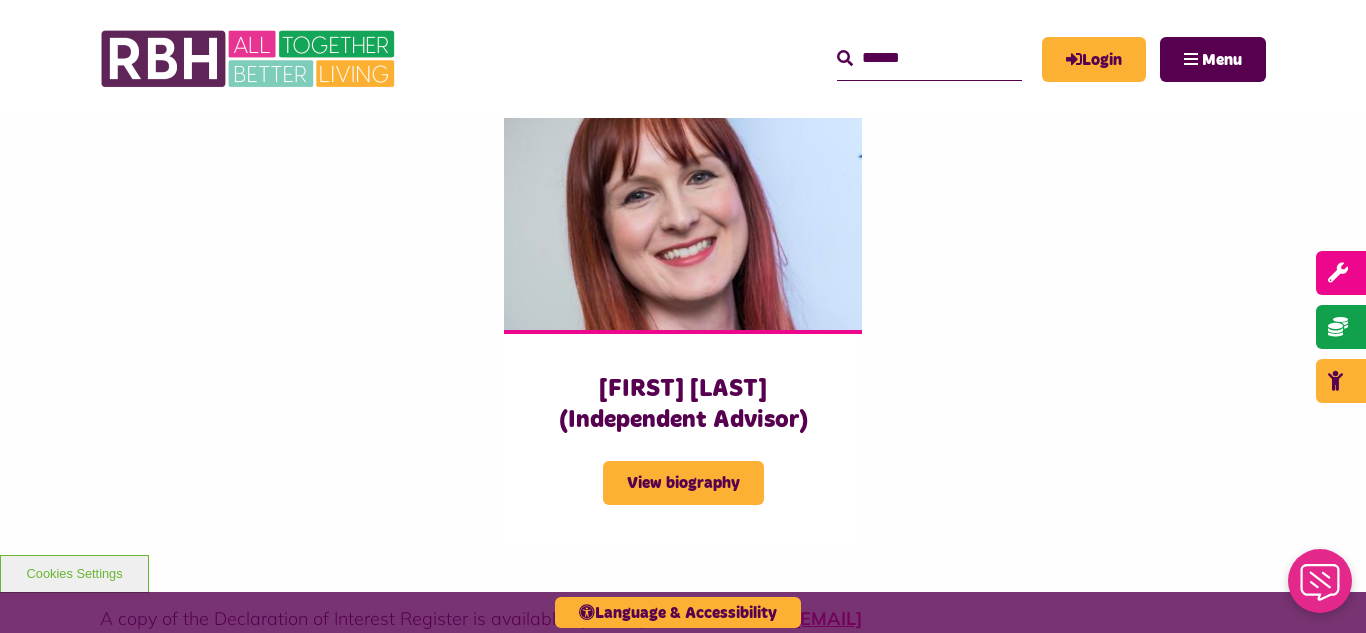 scroll, scrollTop: 5000, scrollLeft: 0, axis: vertical 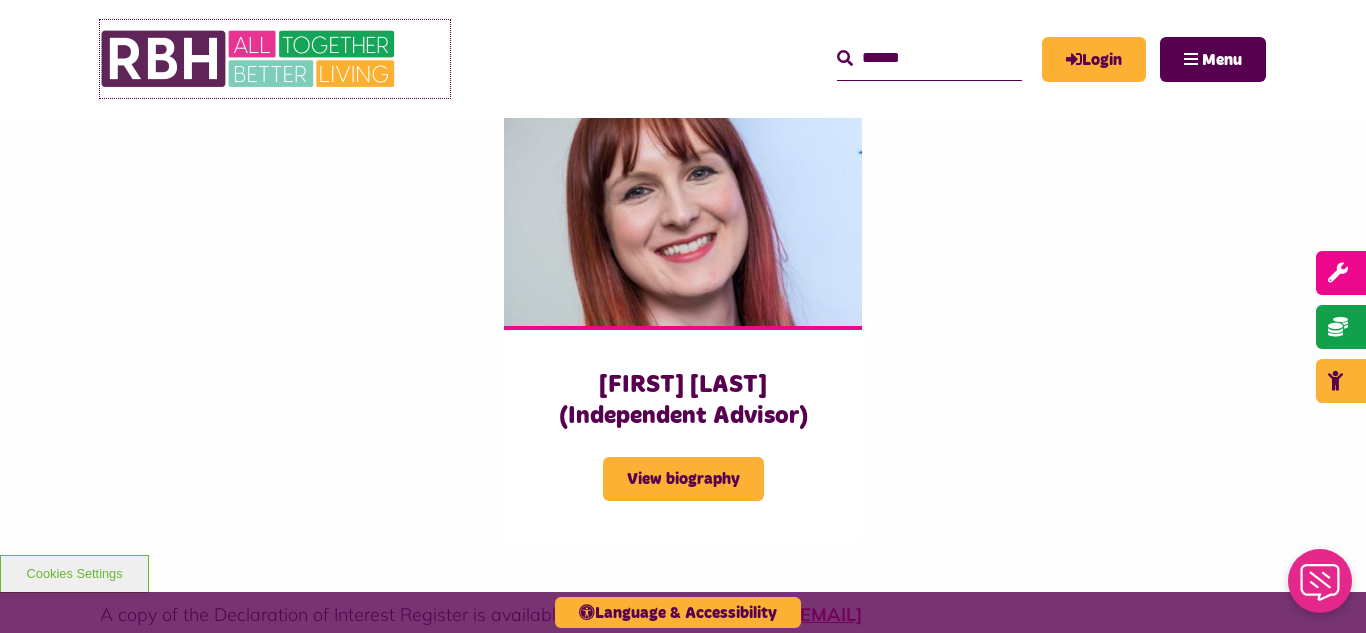 click at bounding box center (250, 59) 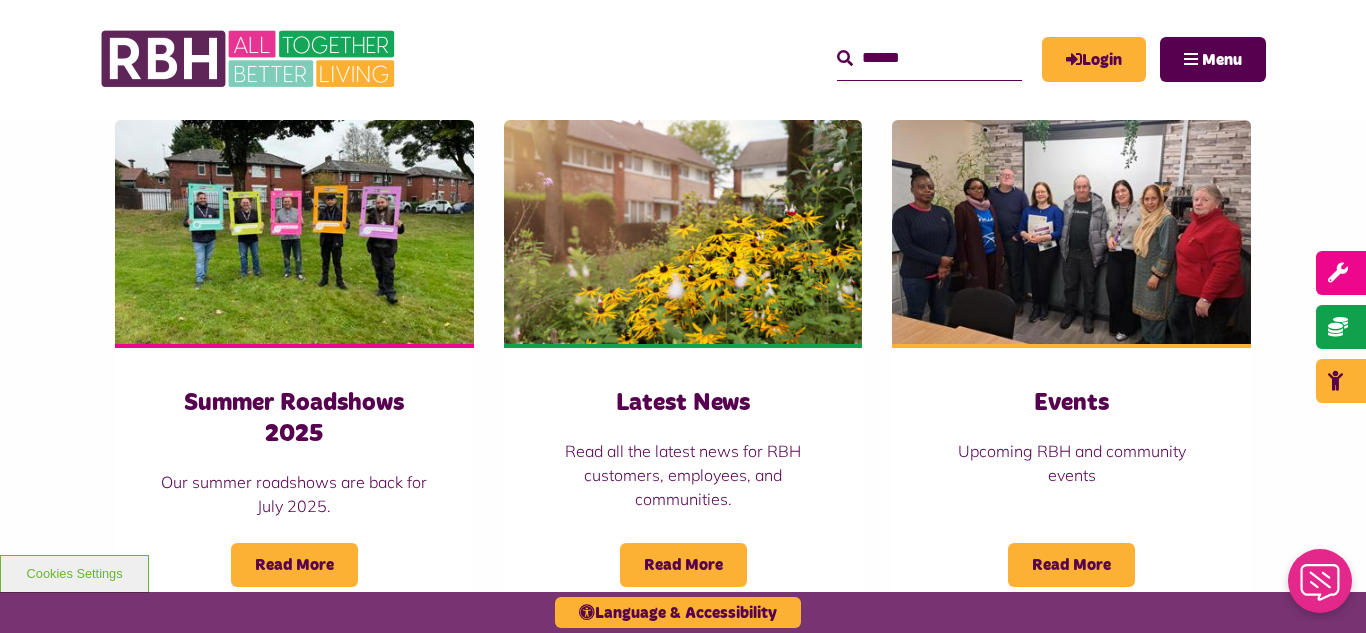 scroll, scrollTop: 1360, scrollLeft: 0, axis: vertical 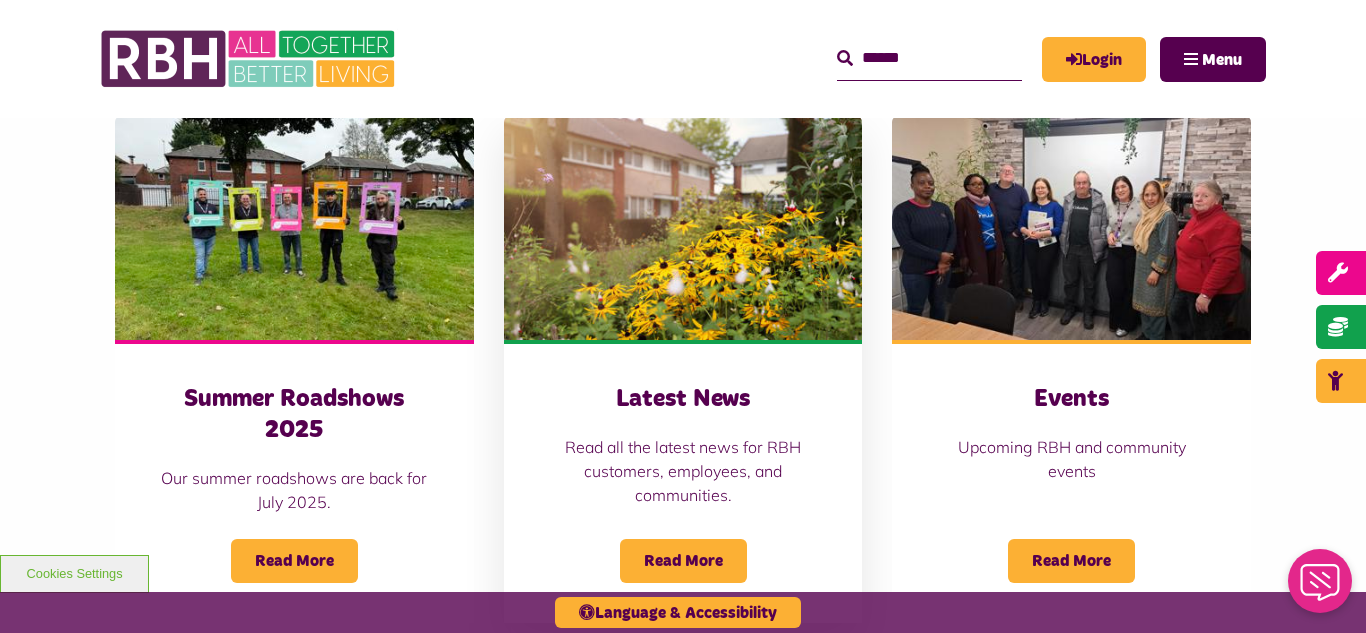 click at bounding box center (683, 228) 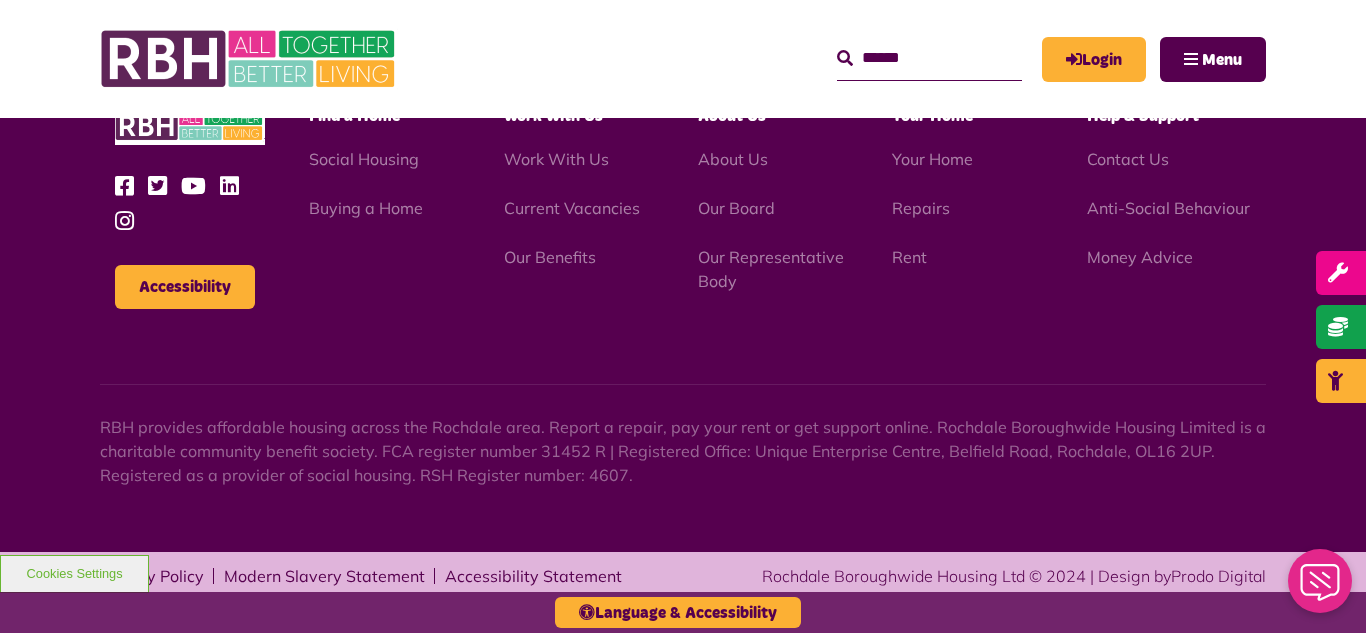 scroll, scrollTop: 2177, scrollLeft: 0, axis: vertical 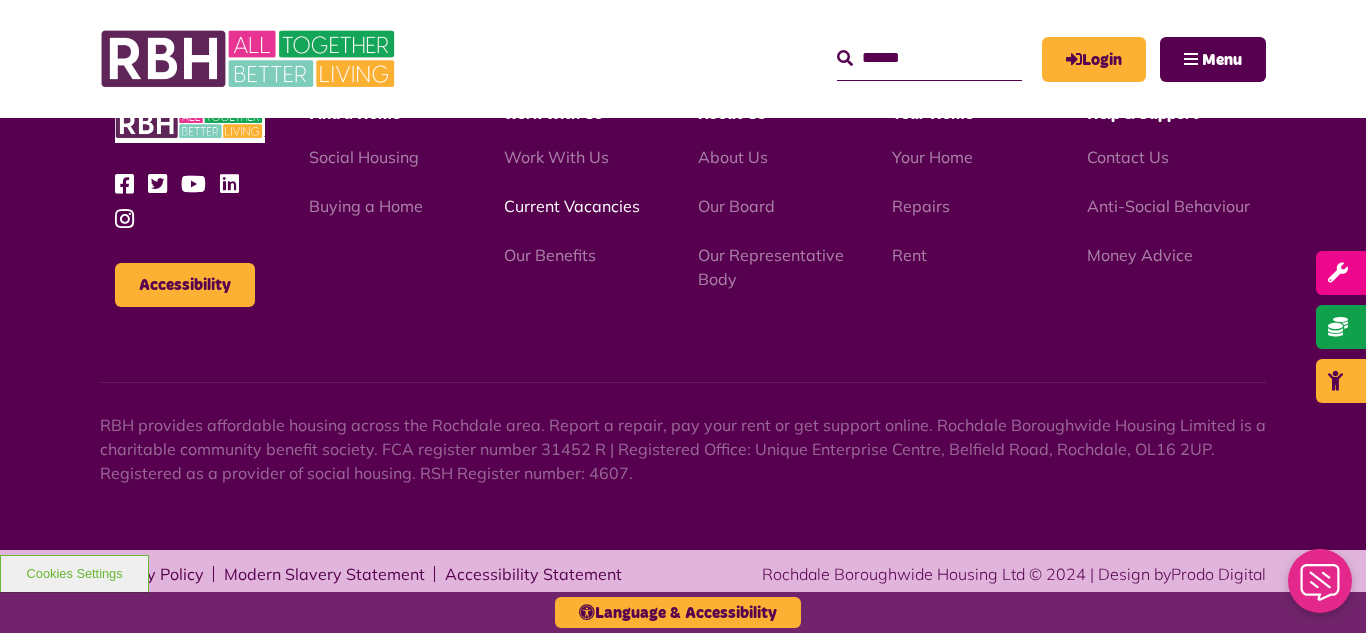 click on "Current Vacancies" at bounding box center [572, 206] 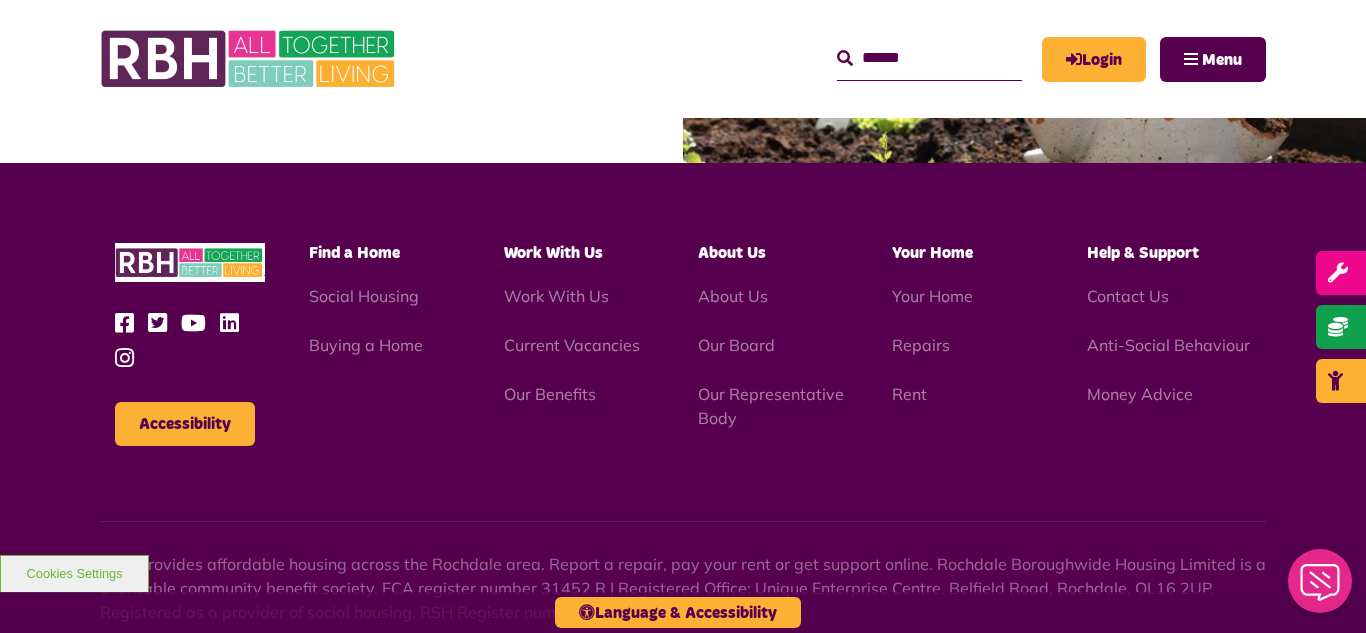 scroll, scrollTop: 2831, scrollLeft: 0, axis: vertical 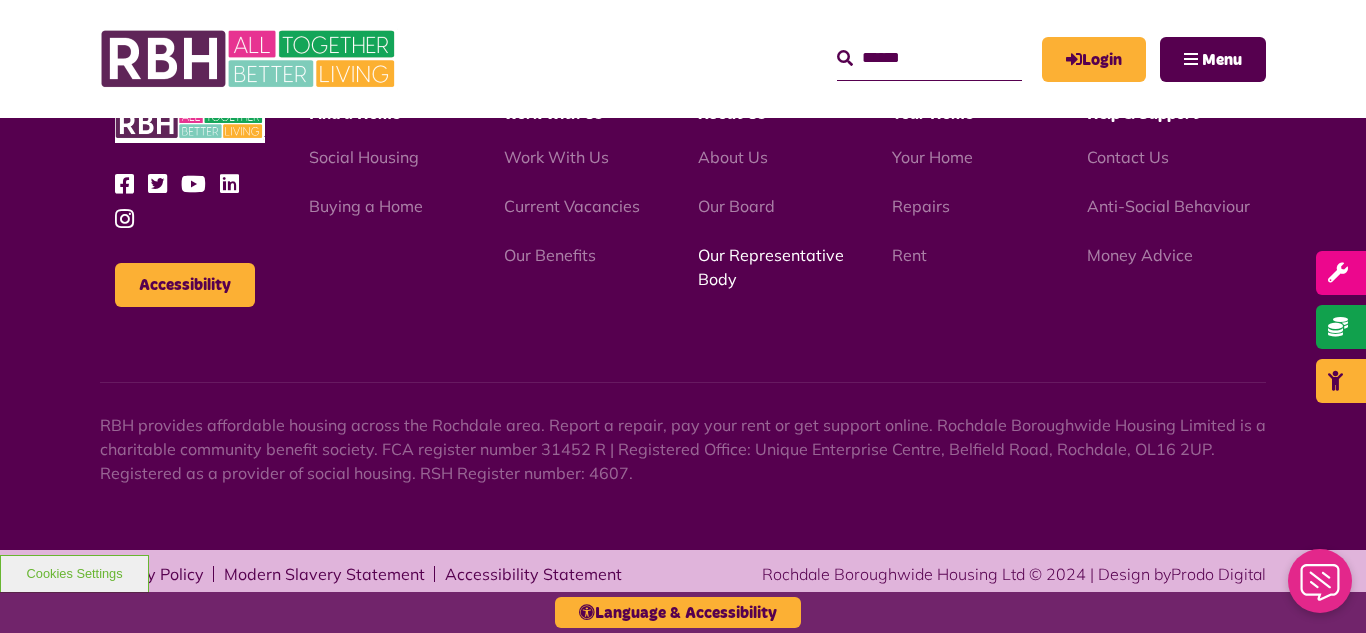 click on "Our Representative Body" at bounding box center (771, 267) 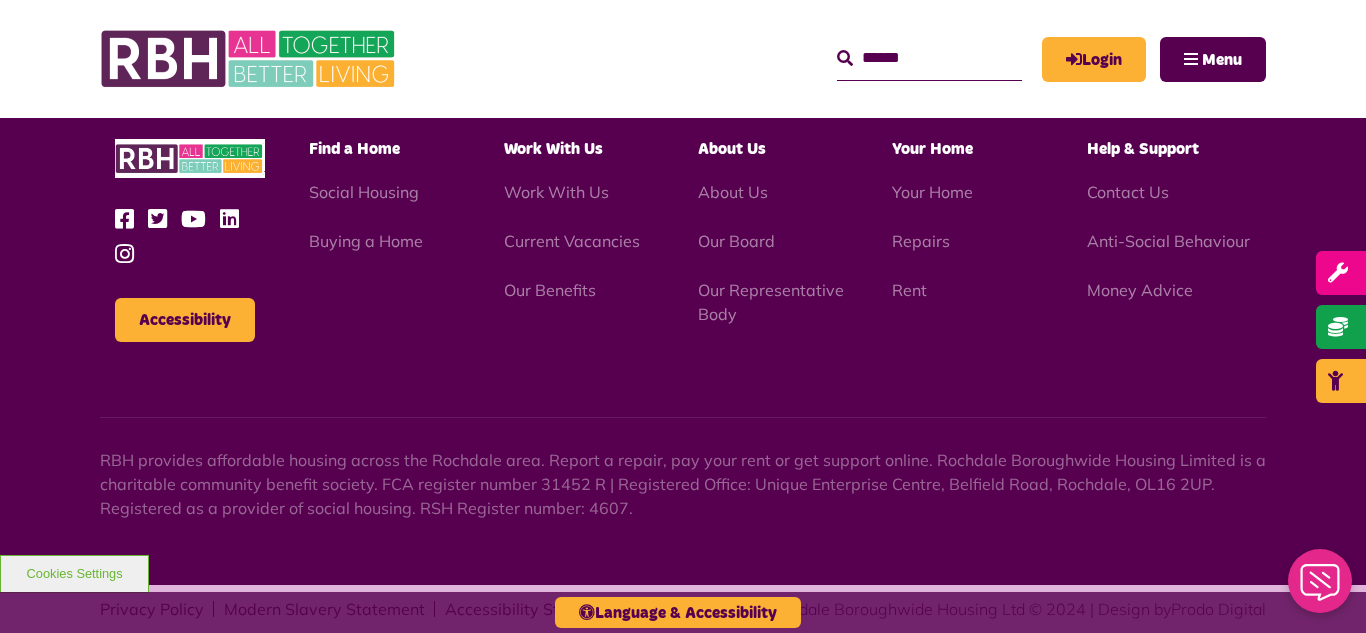 scroll, scrollTop: 5806, scrollLeft: 0, axis: vertical 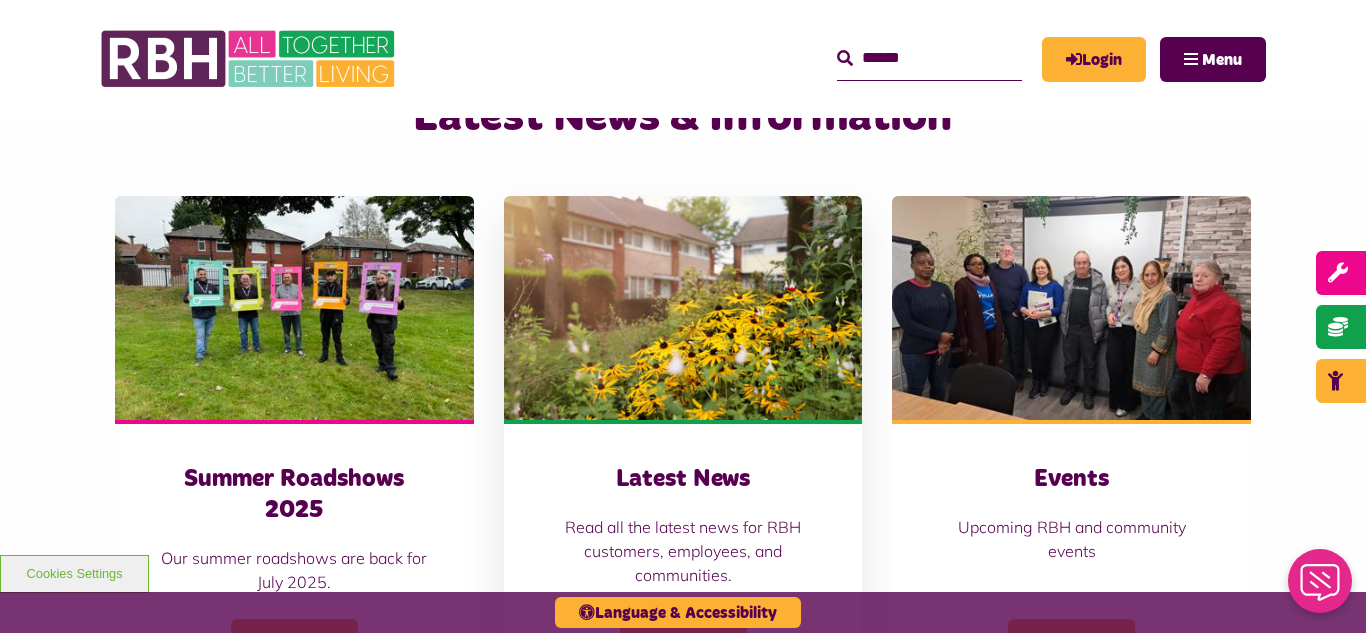 click at bounding box center (683, 308) 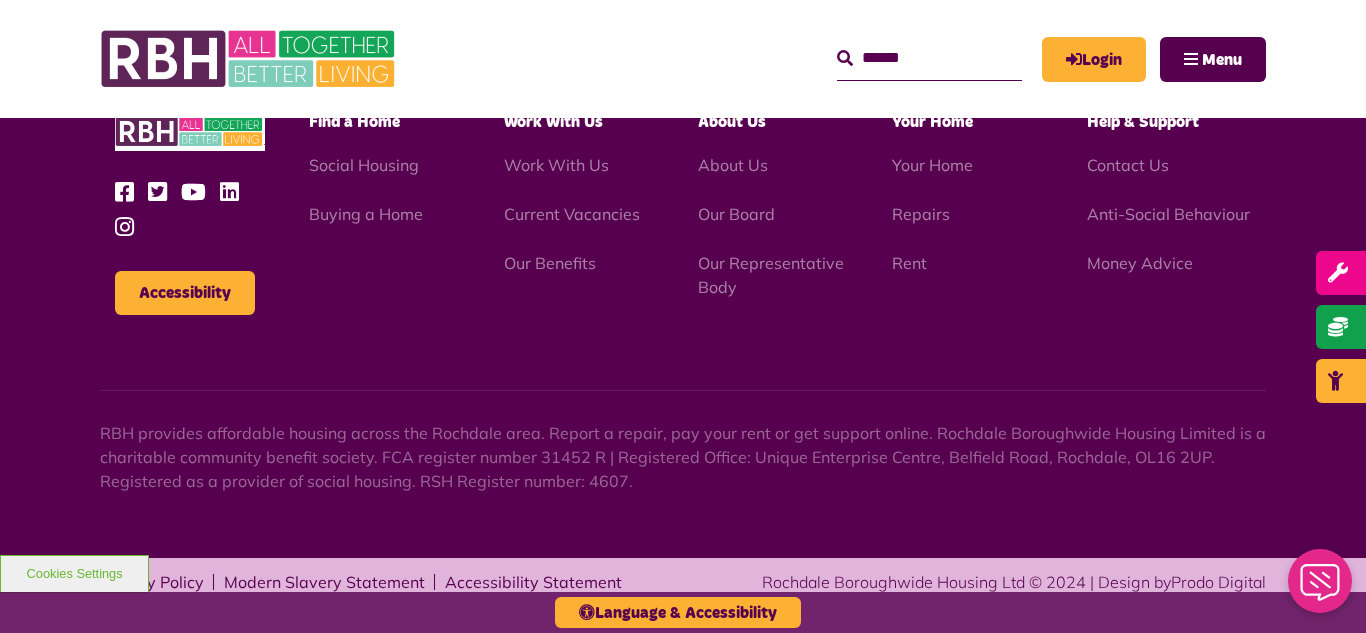 scroll, scrollTop: 2177, scrollLeft: 0, axis: vertical 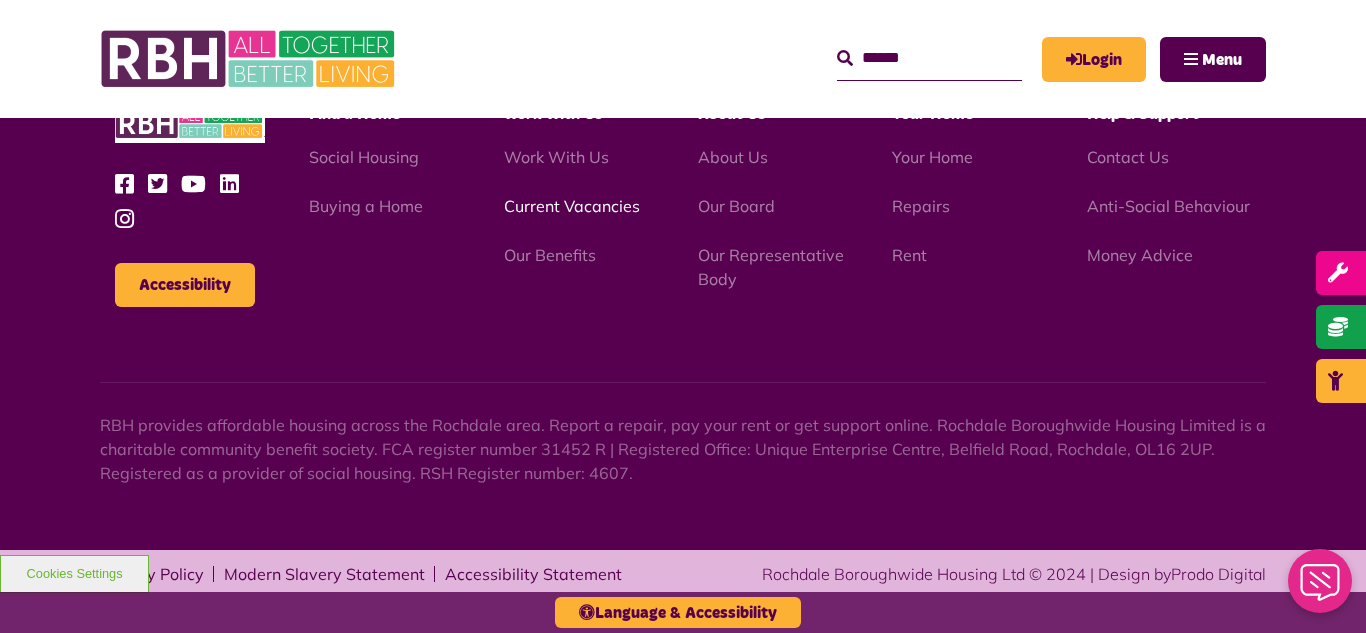 click on "Current Vacancies" at bounding box center [572, 206] 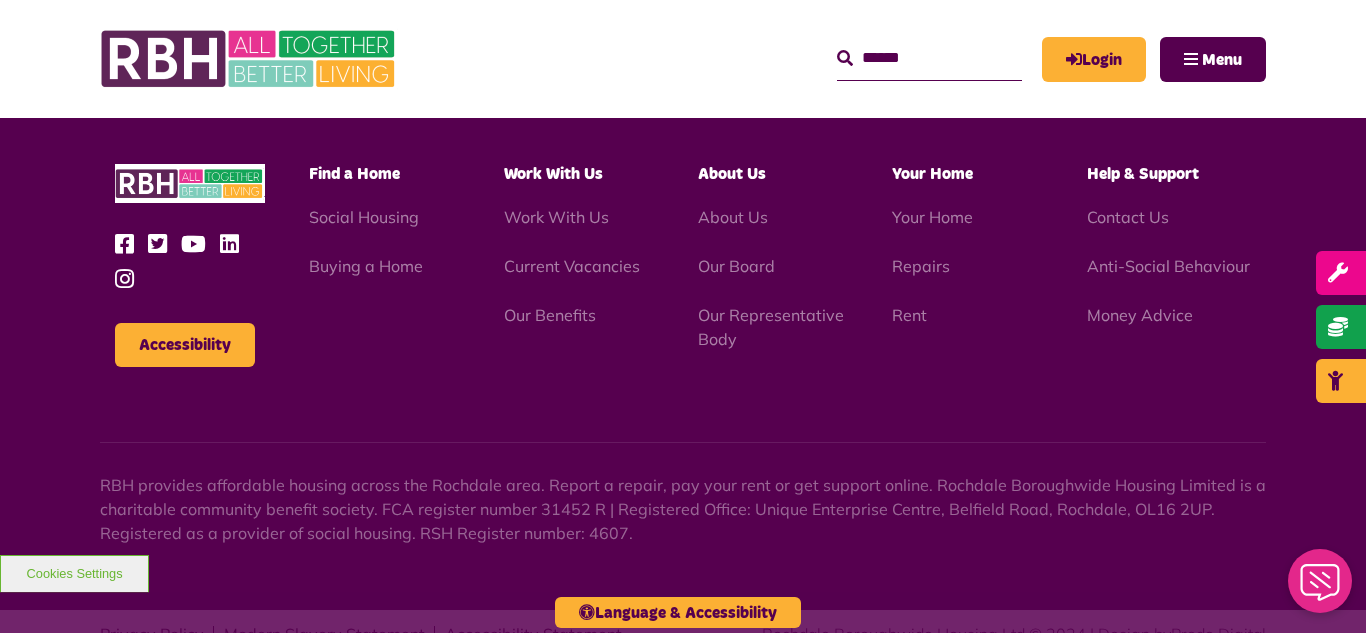 scroll, scrollTop: 2831, scrollLeft: 0, axis: vertical 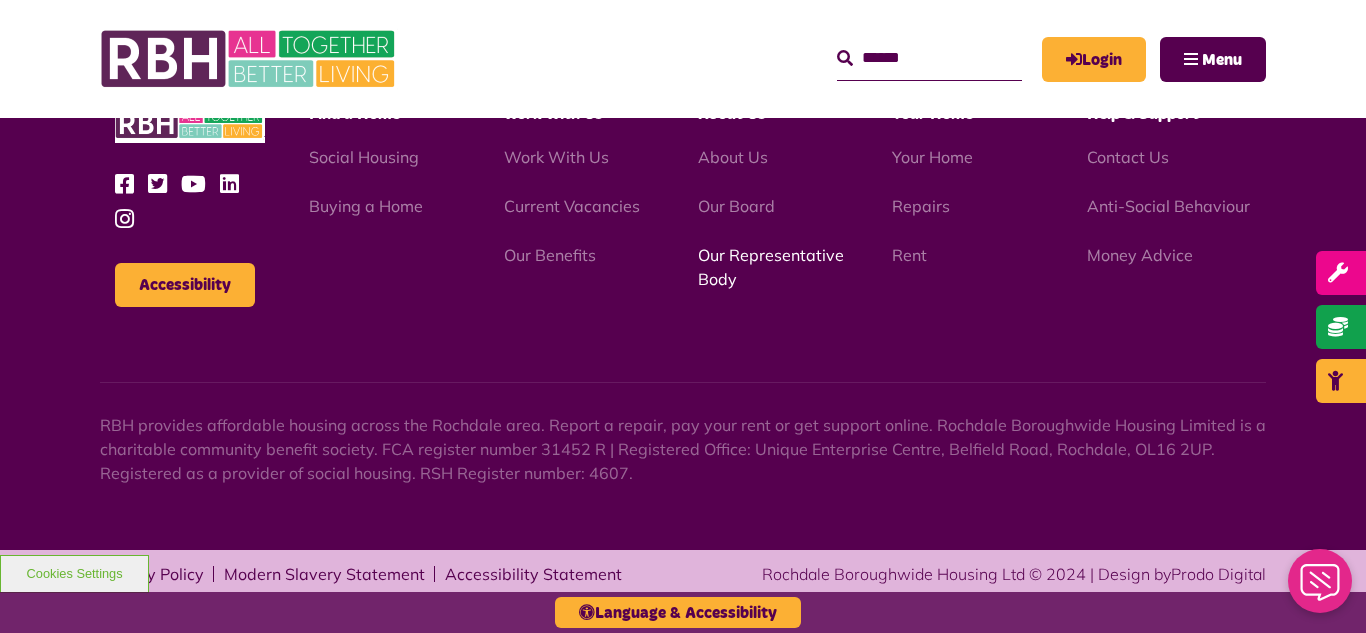 click on "Our Representative Body" at bounding box center [771, 267] 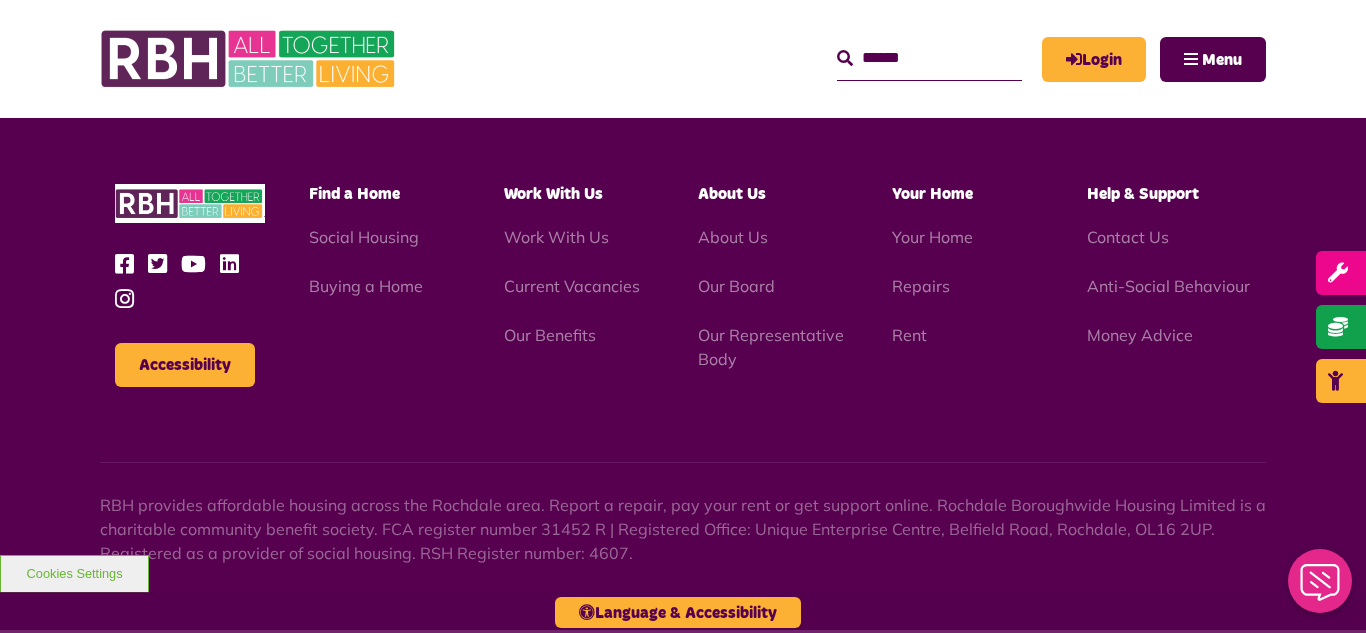 scroll, scrollTop: 5806, scrollLeft: 0, axis: vertical 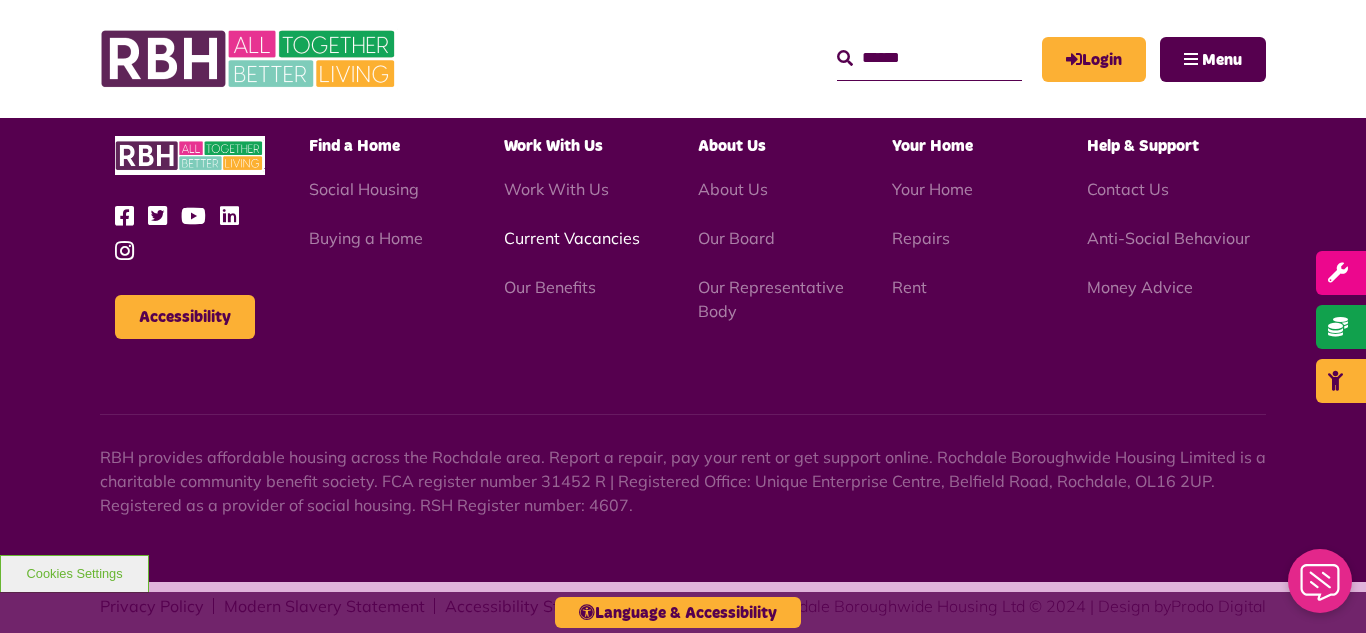 click on "Current Vacancies" at bounding box center (572, 238) 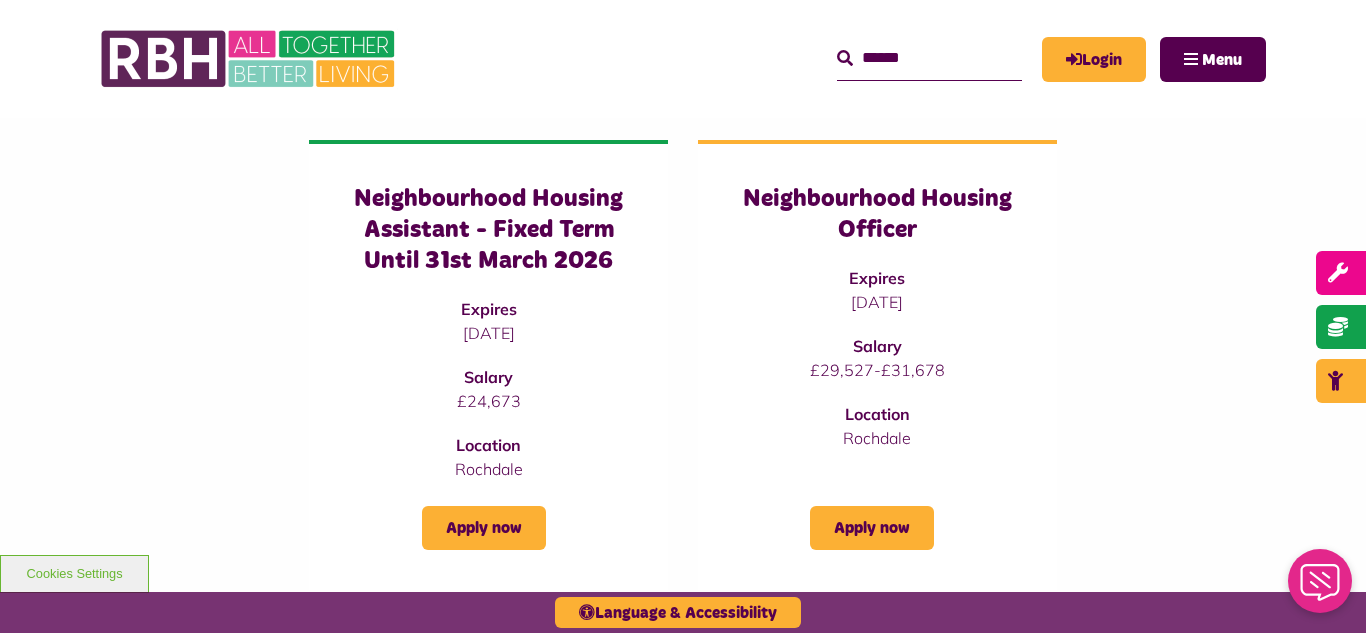 scroll, scrollTop: 1200, scrollLeft: 0, axis: vertical 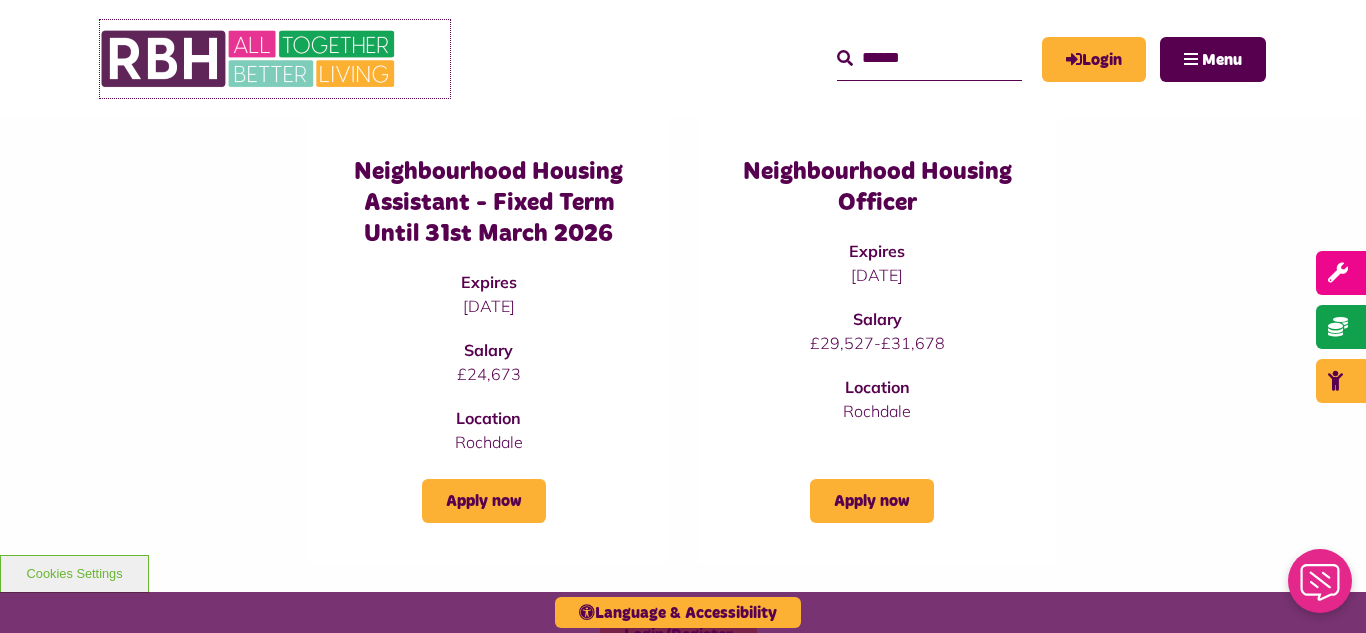 click at bounding box center [250, 59] 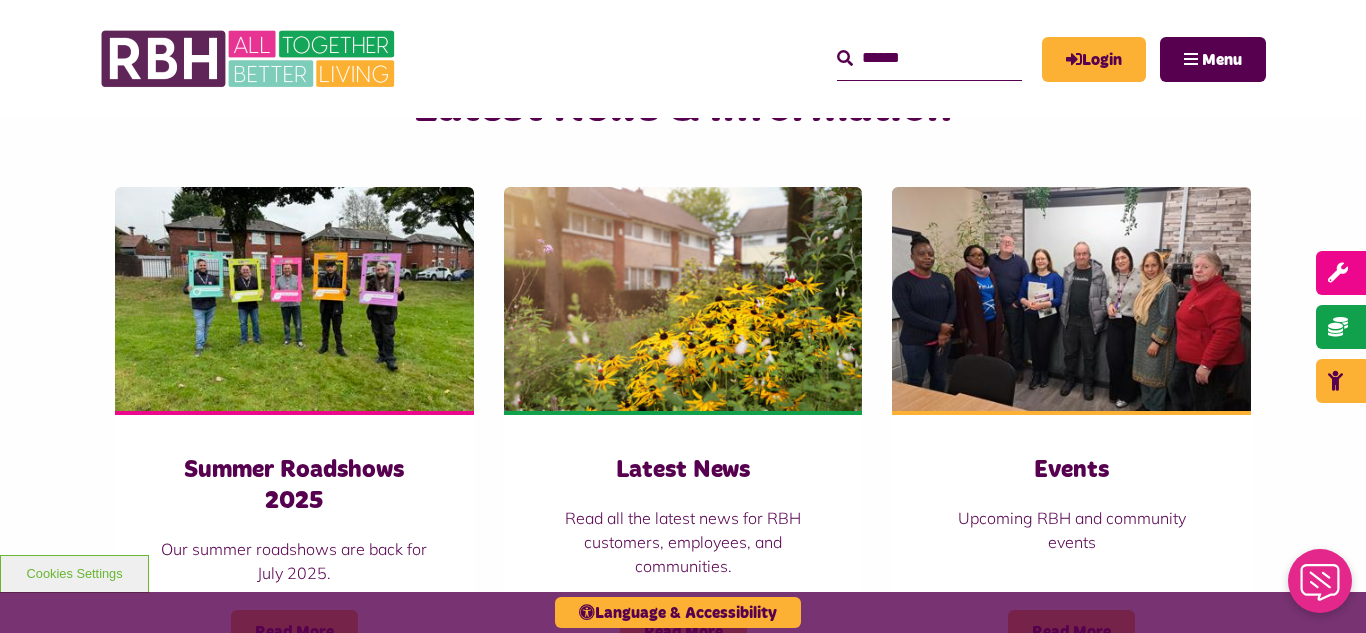 scroll, scrollTop: 1320, scrollLeft: 0, axis: vertical 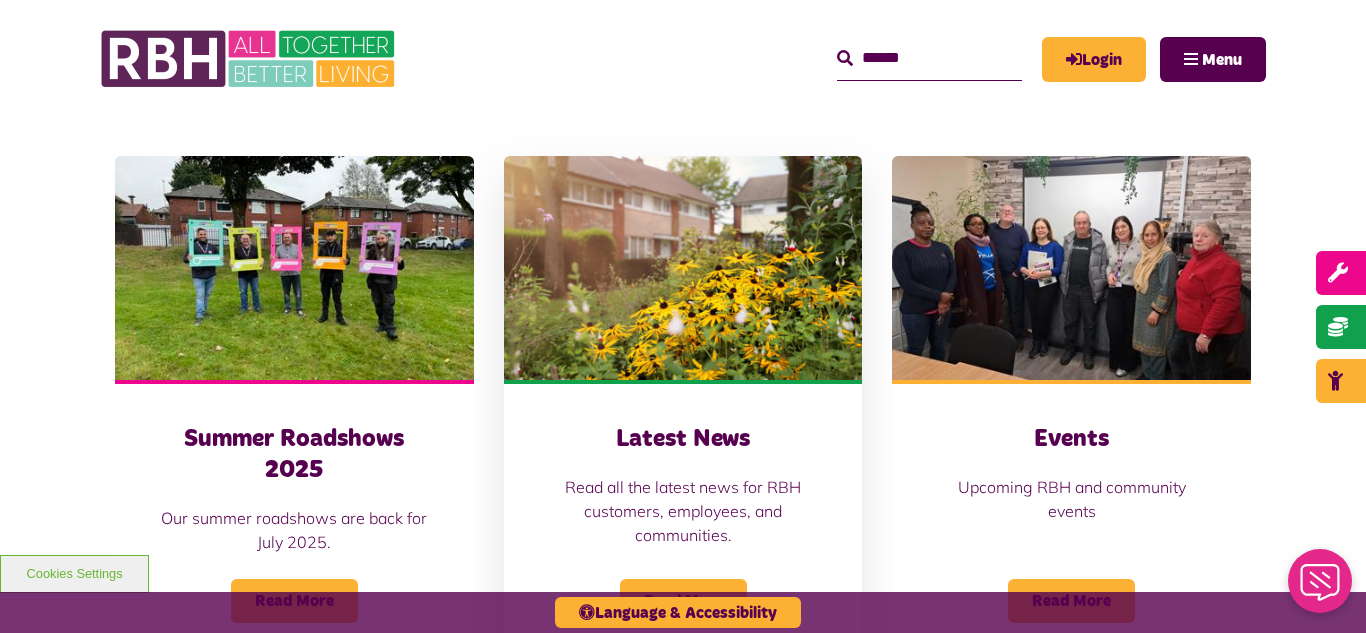 click at bounding box center (683, 268) 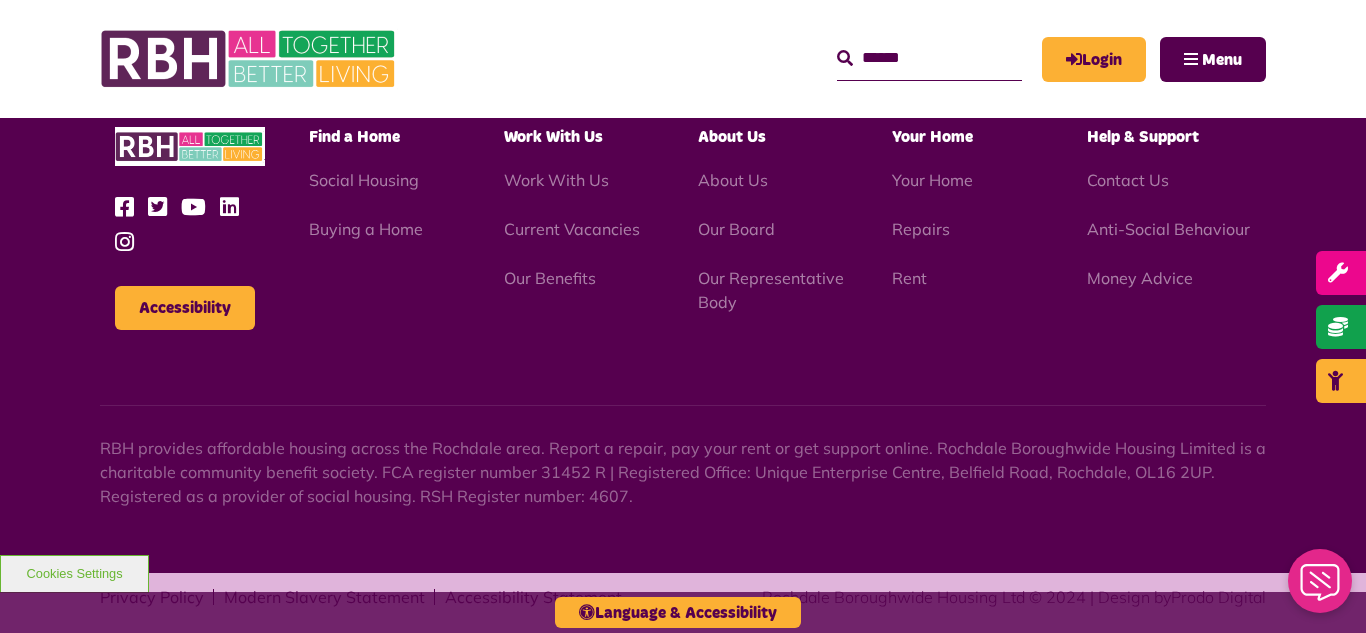 scroll, scrollTop: 2177, scrollLeft: 0, axis: vertical 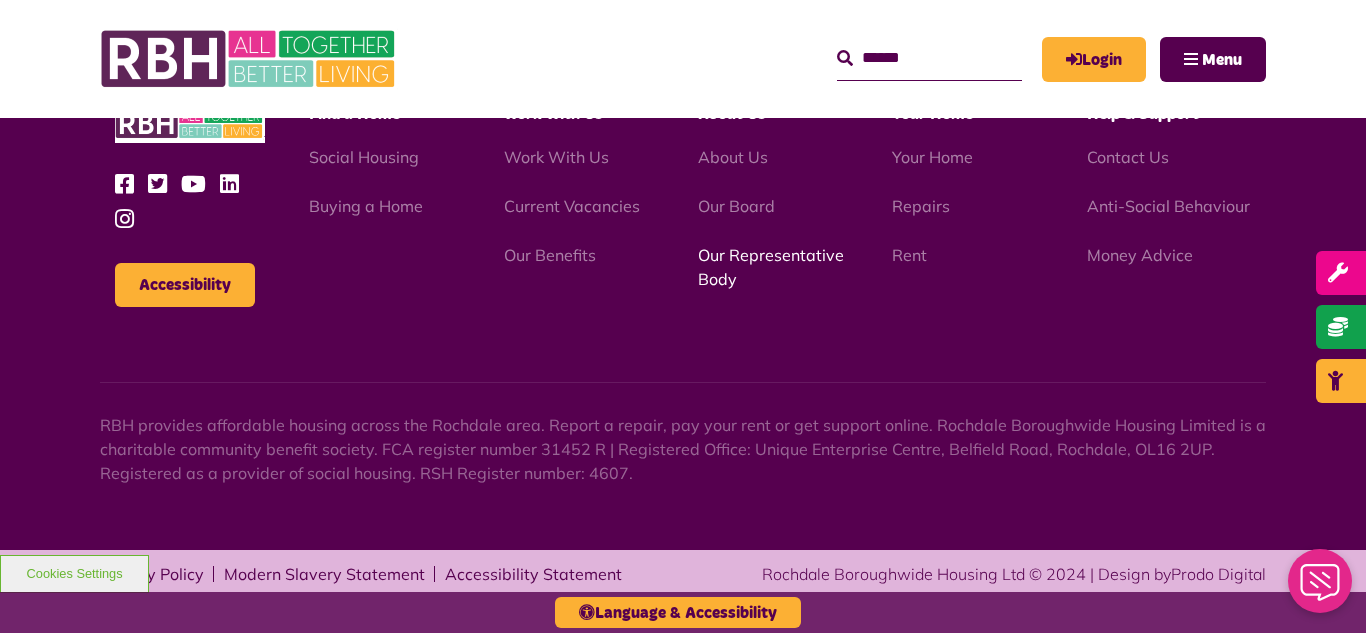 click on "Our Representative Body" at bounding box center [771, 267] 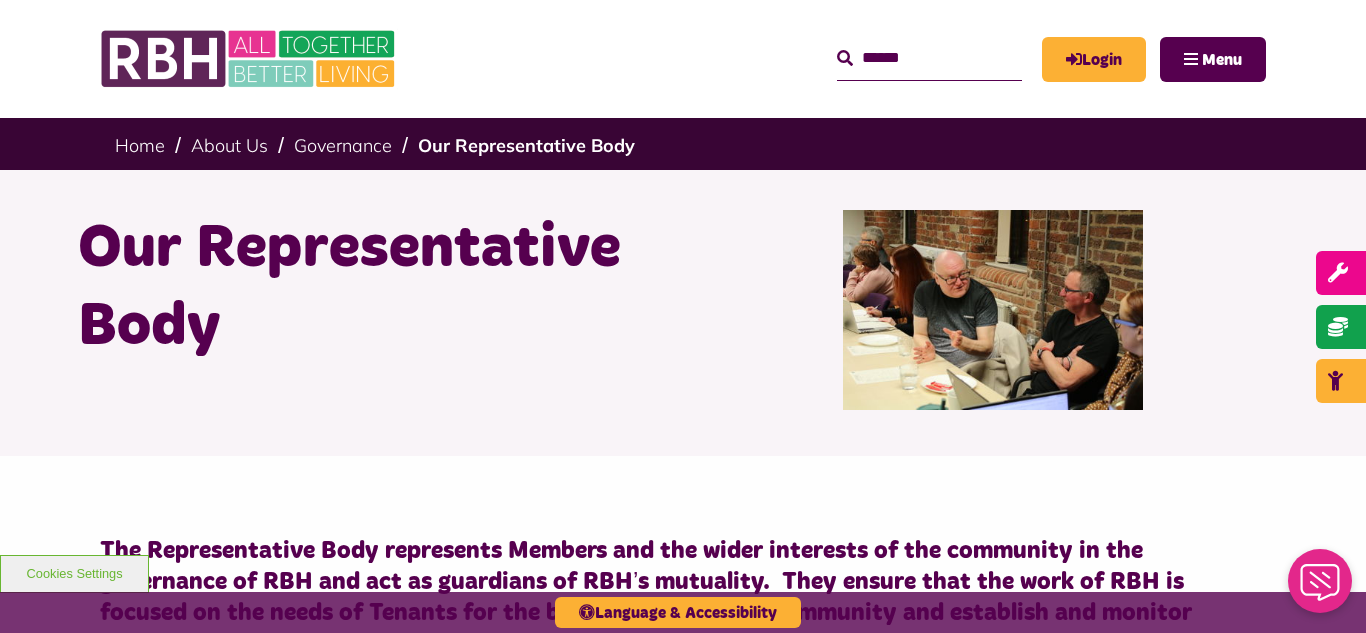 scroll, scrollTop: 0, scrollLeft: 0, axis: both 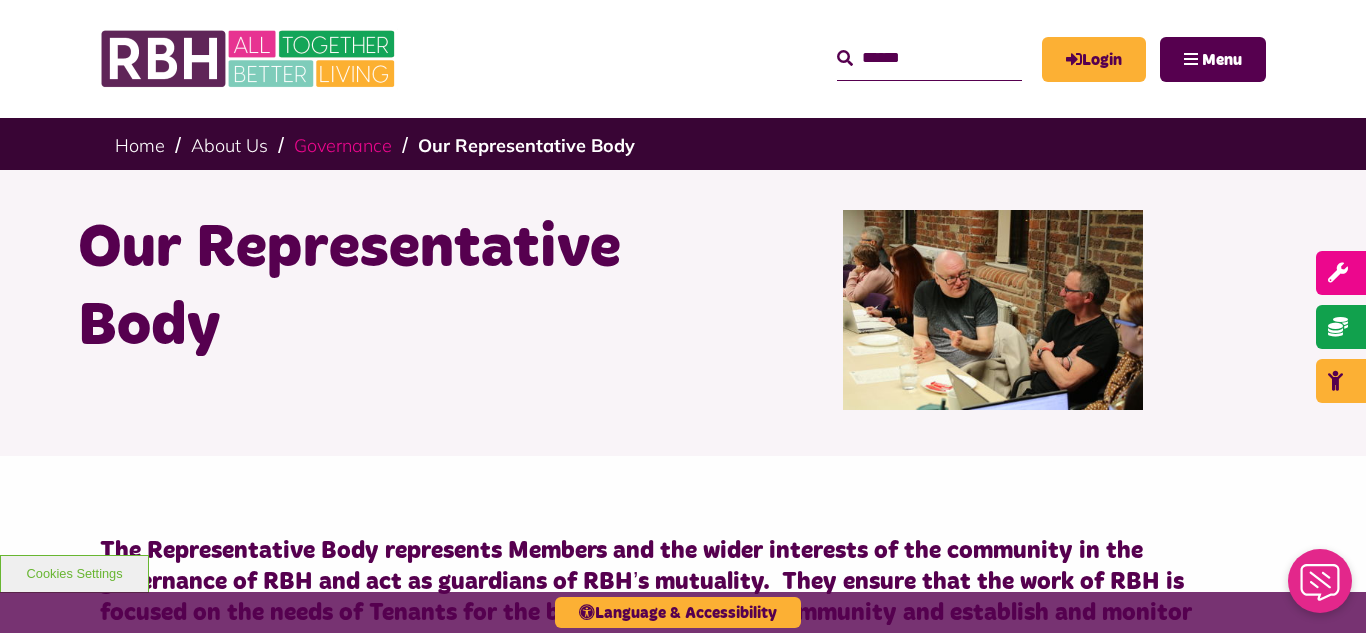click on "Governance" at bounding box center (343, 145) 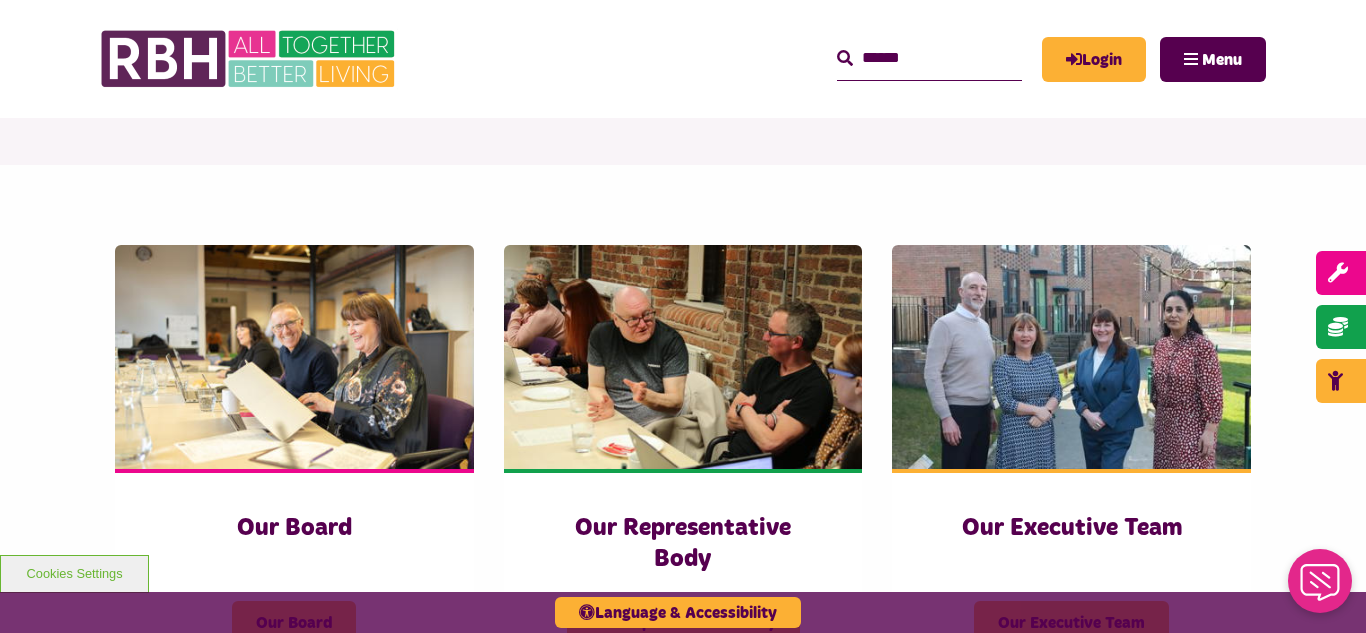 scroll, scrollTop: 240, scrollLeft: 0, axis: vertical 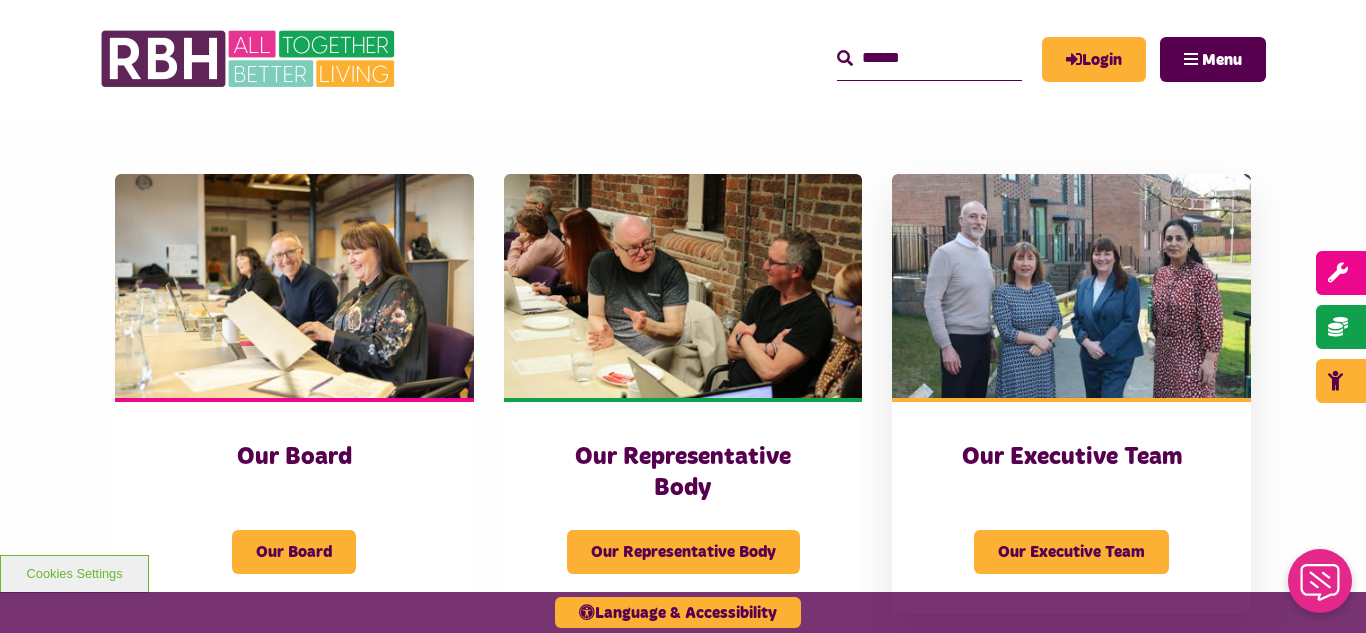 click at bounding box center [1071, 286] 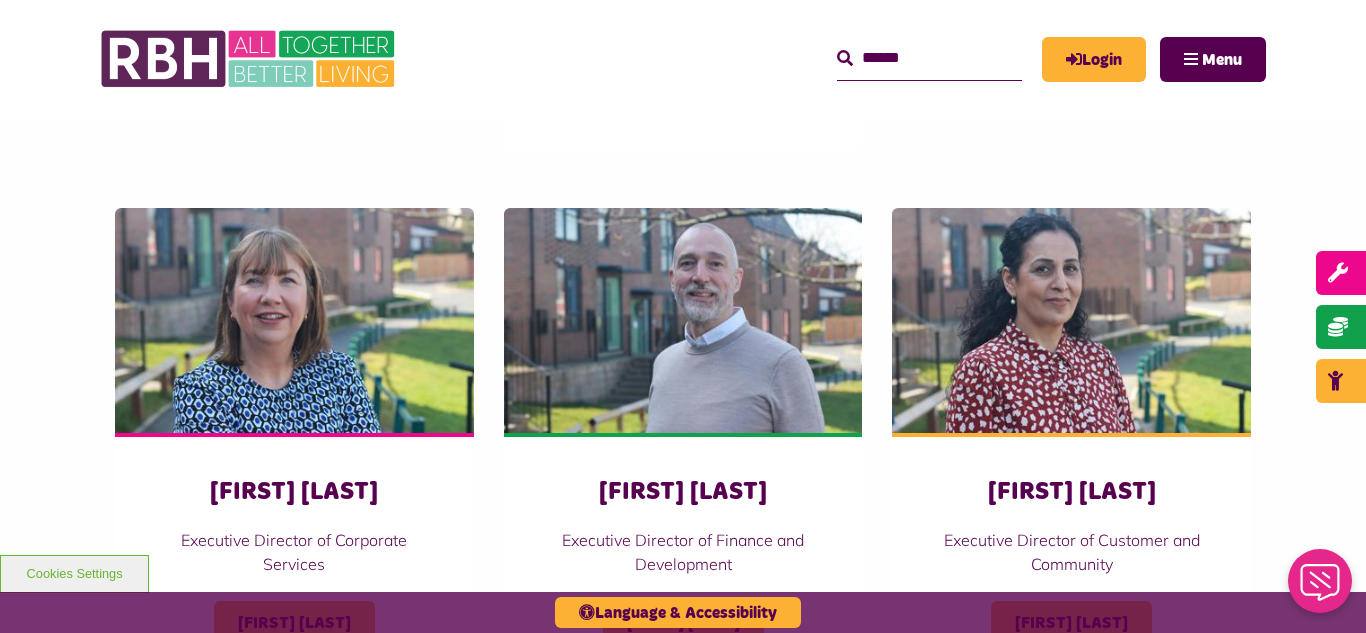 scroll, scrollTop: 880, scrollLeft: 0, axis: vertical 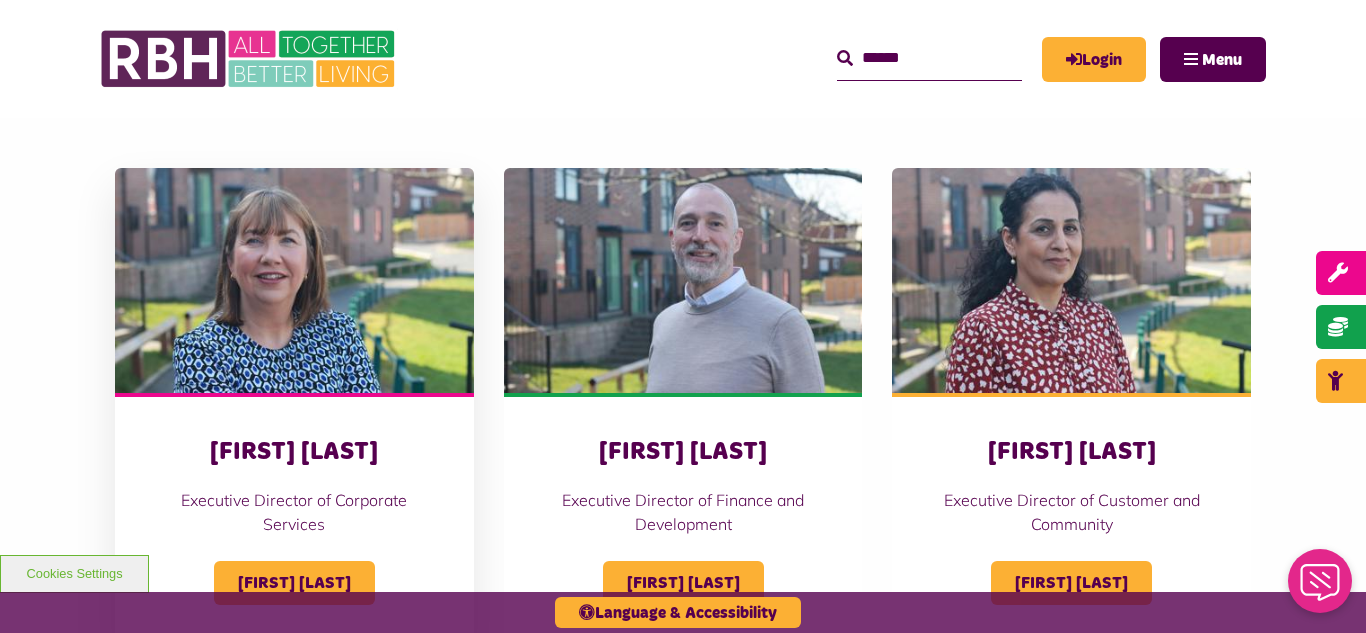 click at bounding box center [294, 280] 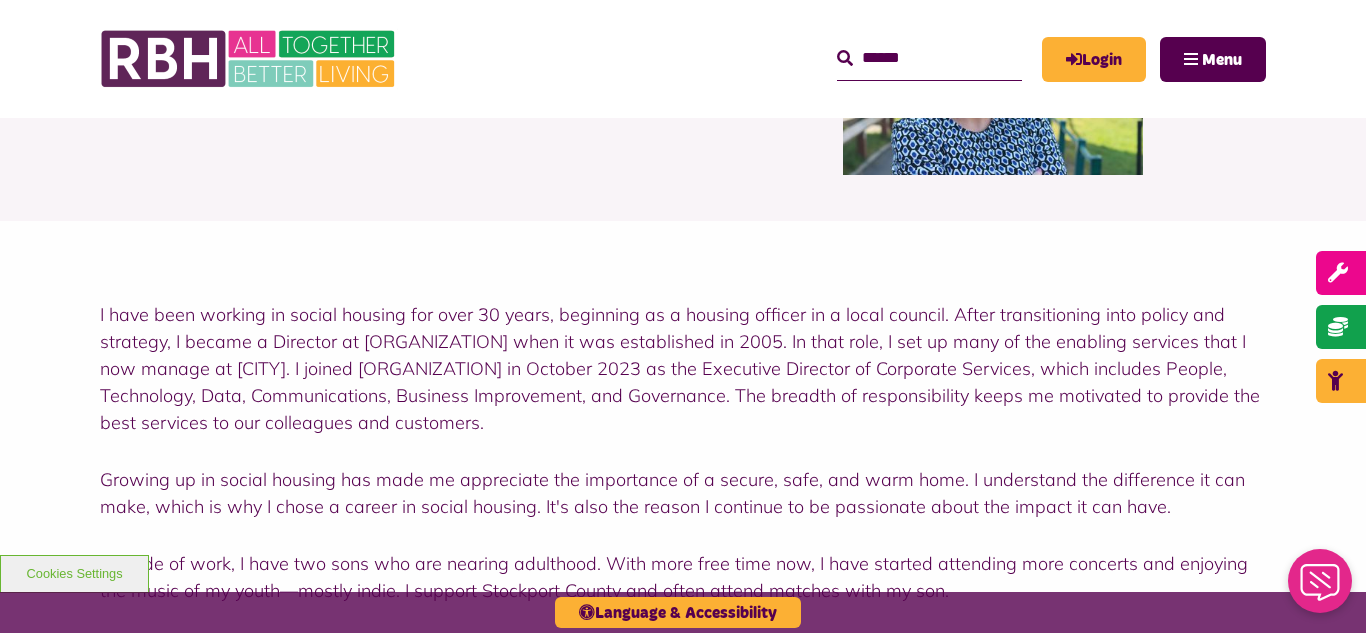 scroll, scrollTop: 320, scrollLeft: 0, axis: vertical 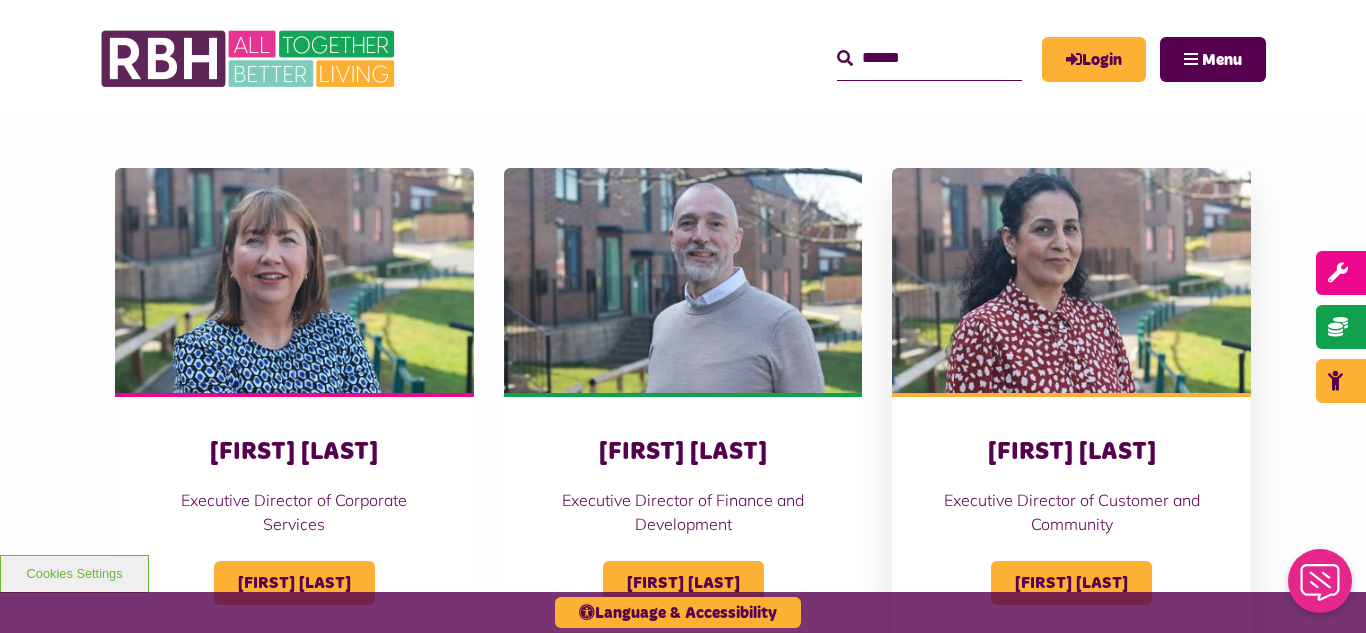 click at bounding box center (1071, 280) 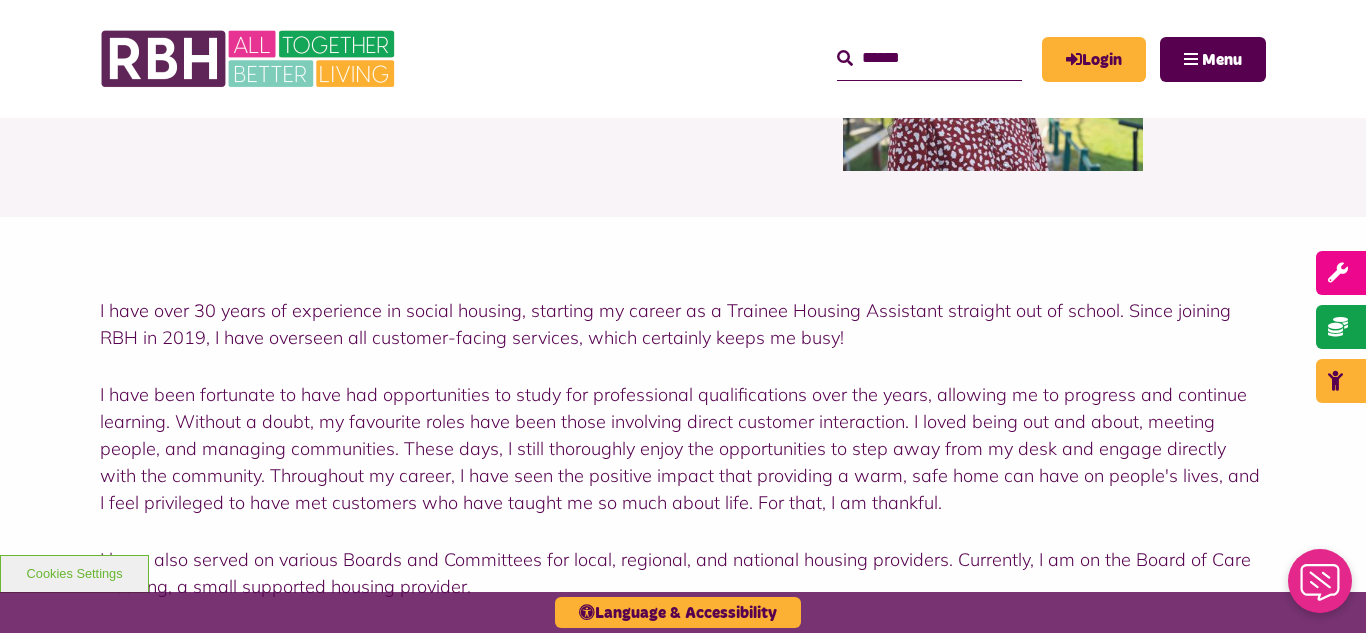 scroll, scrollTop: 240, scrollLeft: 0, axis: vertical 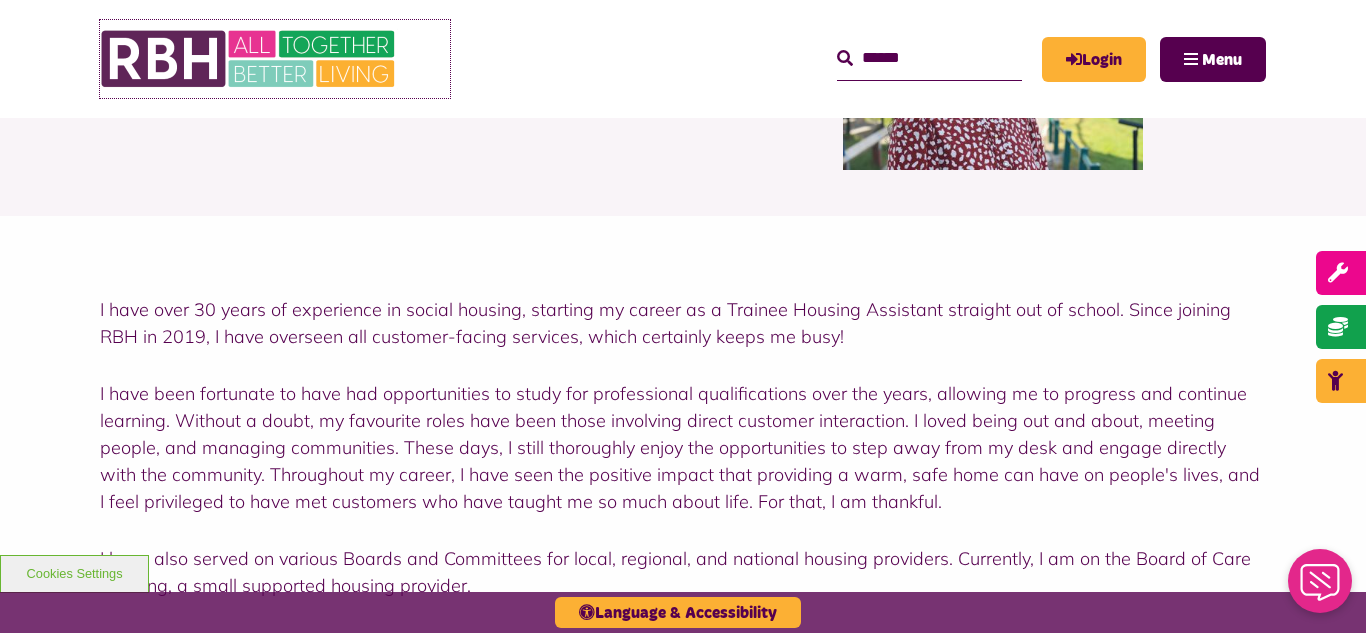 click at bounding box center (250, 59) 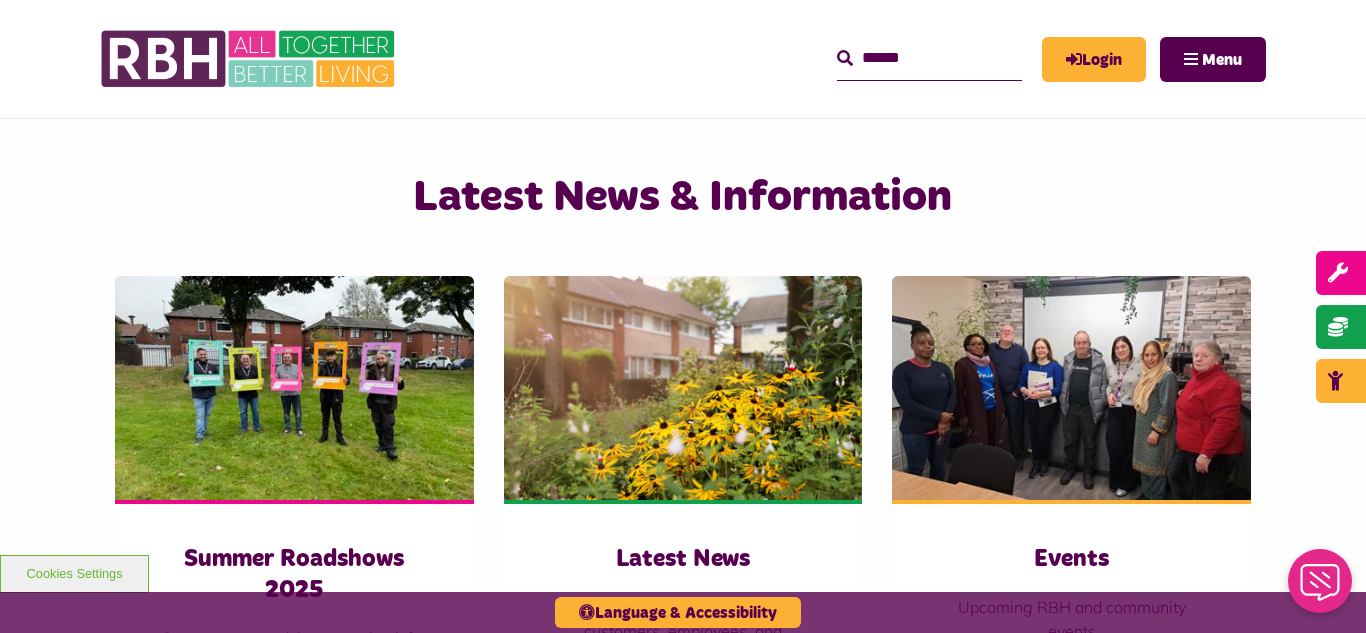 scroll, scrollTop: 1240, scrollLeft: 0, axis: vertical 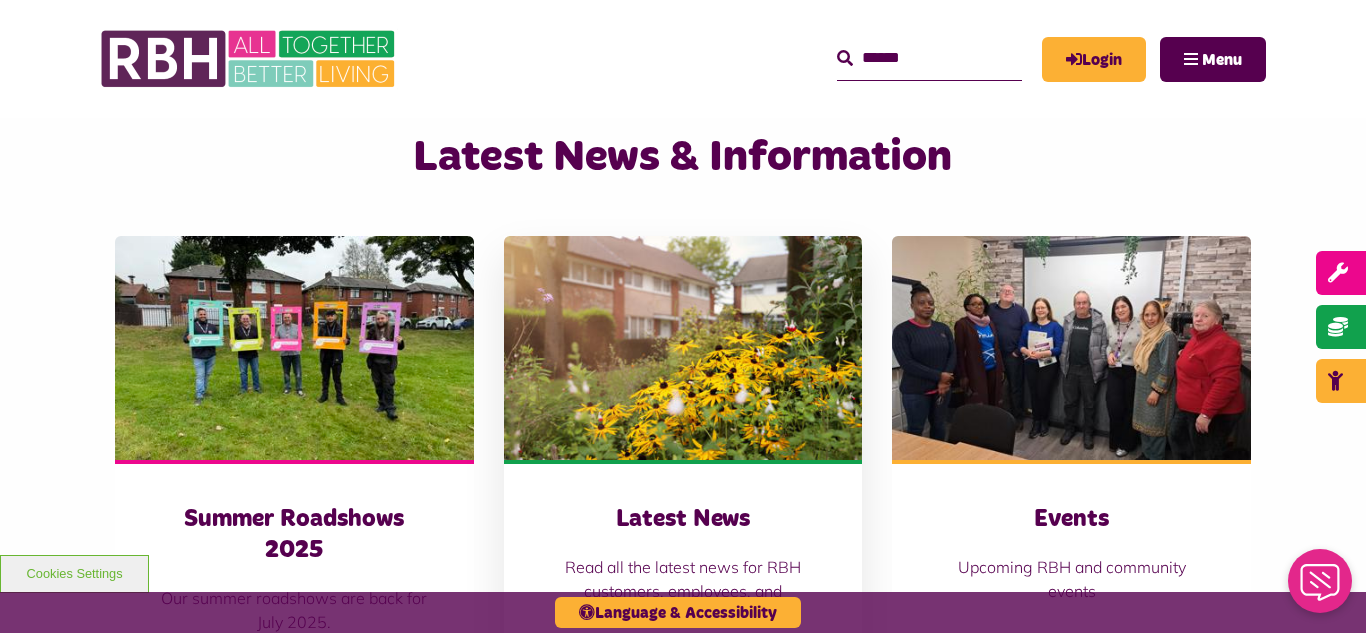 click at bounding box center (683, 348) 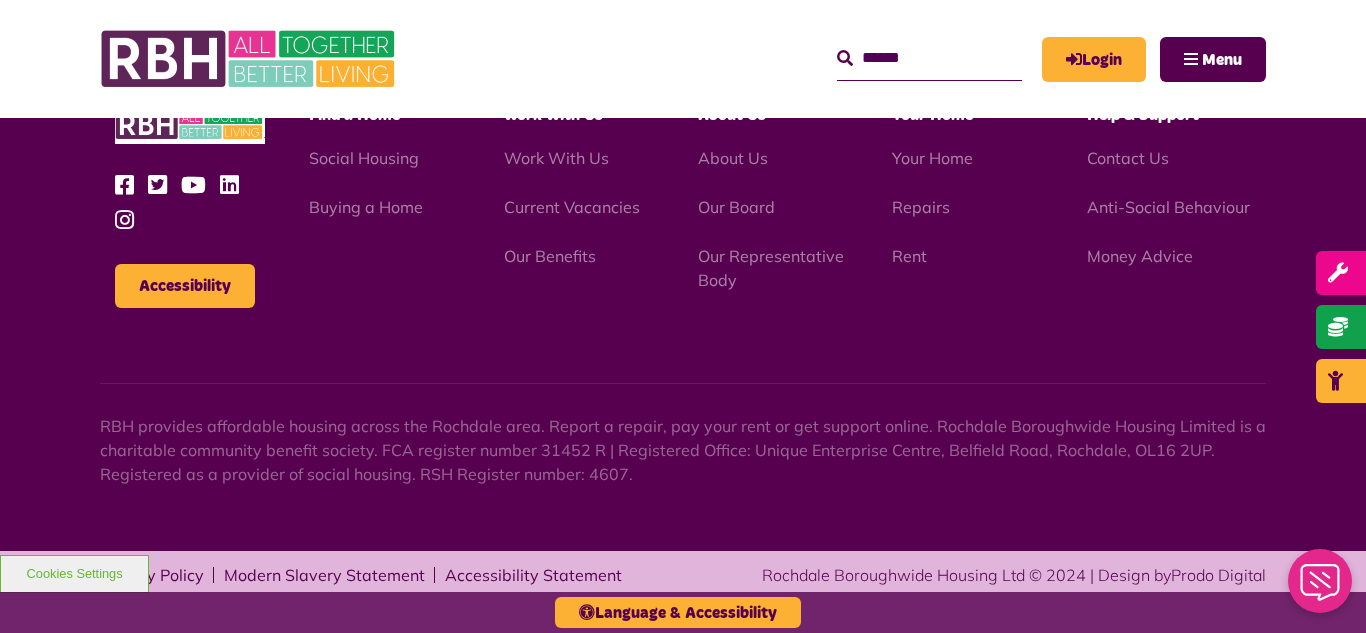 scroll, scrollTop: 2177, scrollLeft: 0, axis: vertical 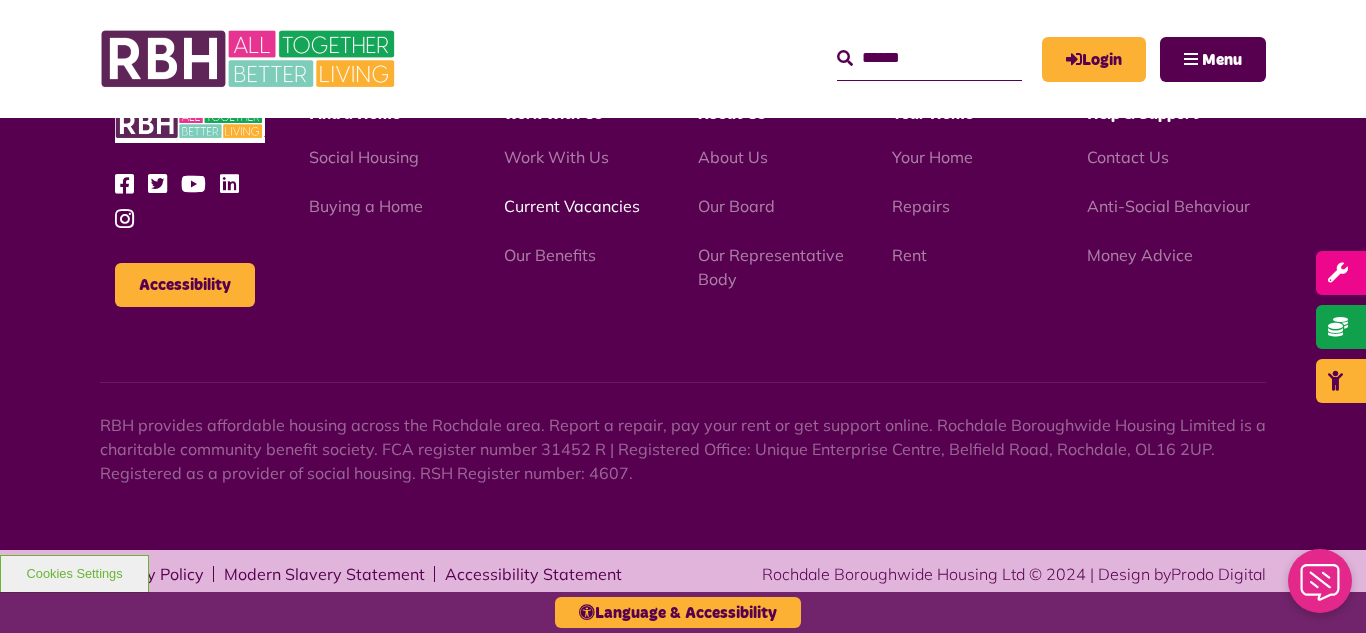 click on "Current Vacancies" at bounding box center [572, 206] 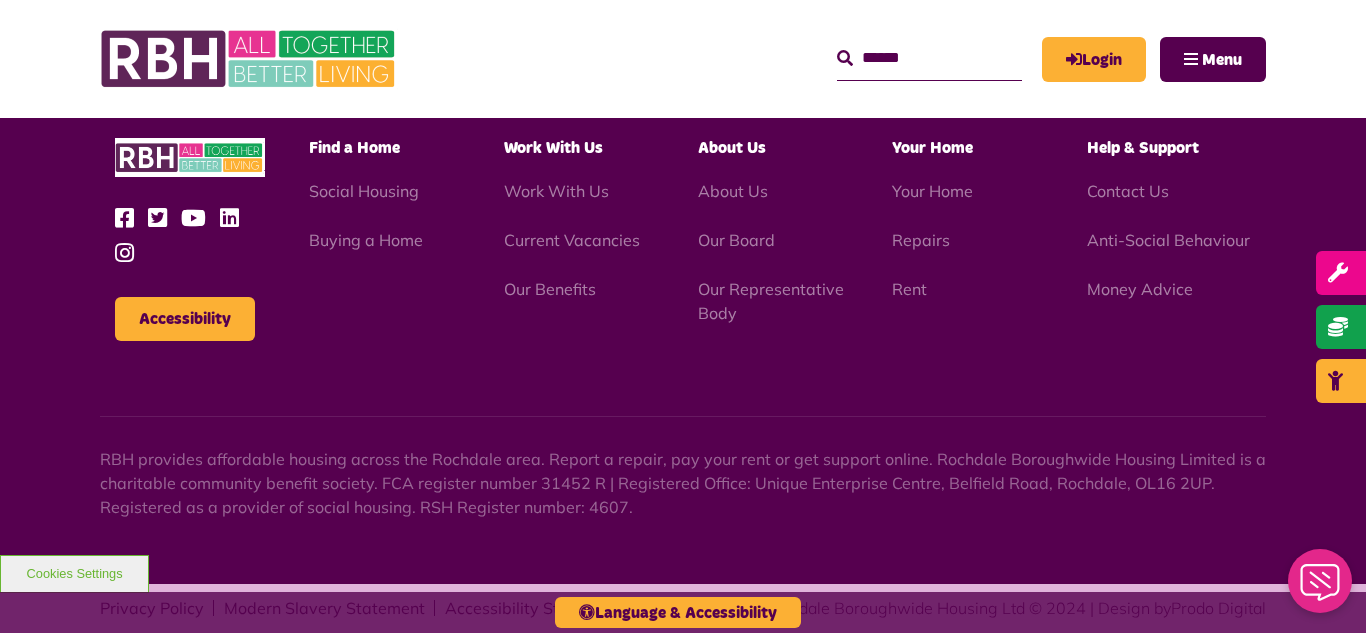 scroll, scrollTop: 2831, scrollLeft: 0, axis: vertical 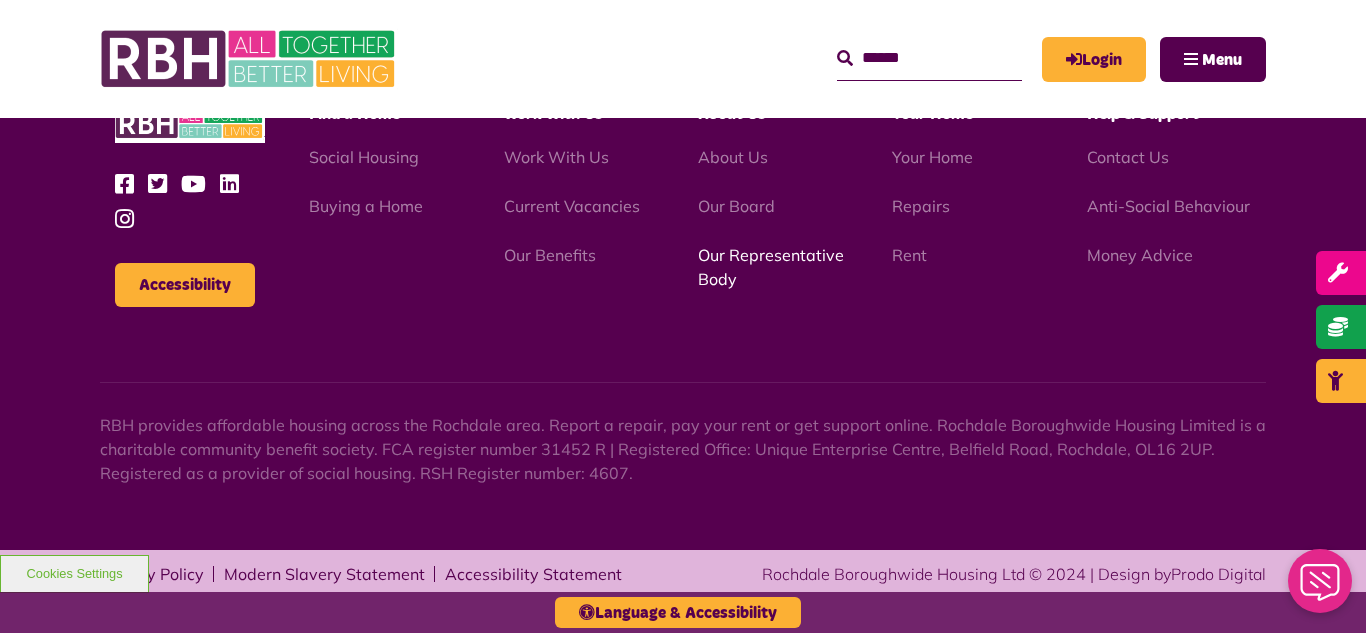 click on "Our Representative Body" at bounding box center [771, 267] 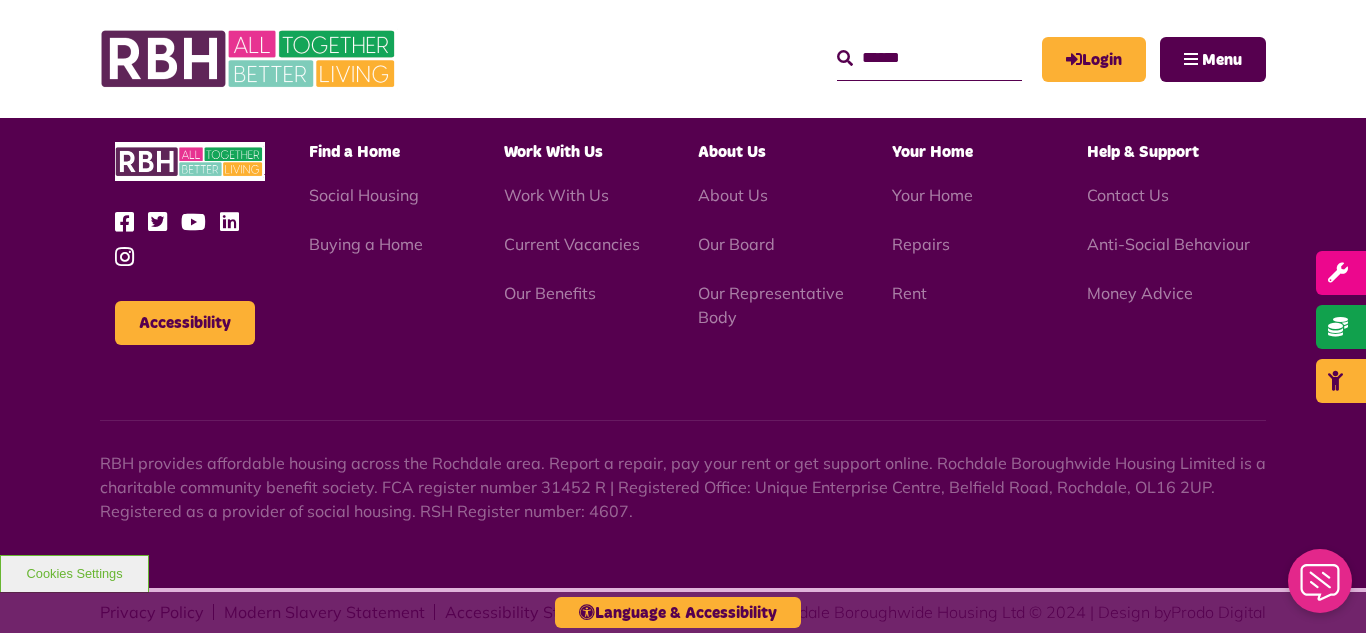 scroll, scrollTop: 5806, scrollLeft: 0, axis: vertical 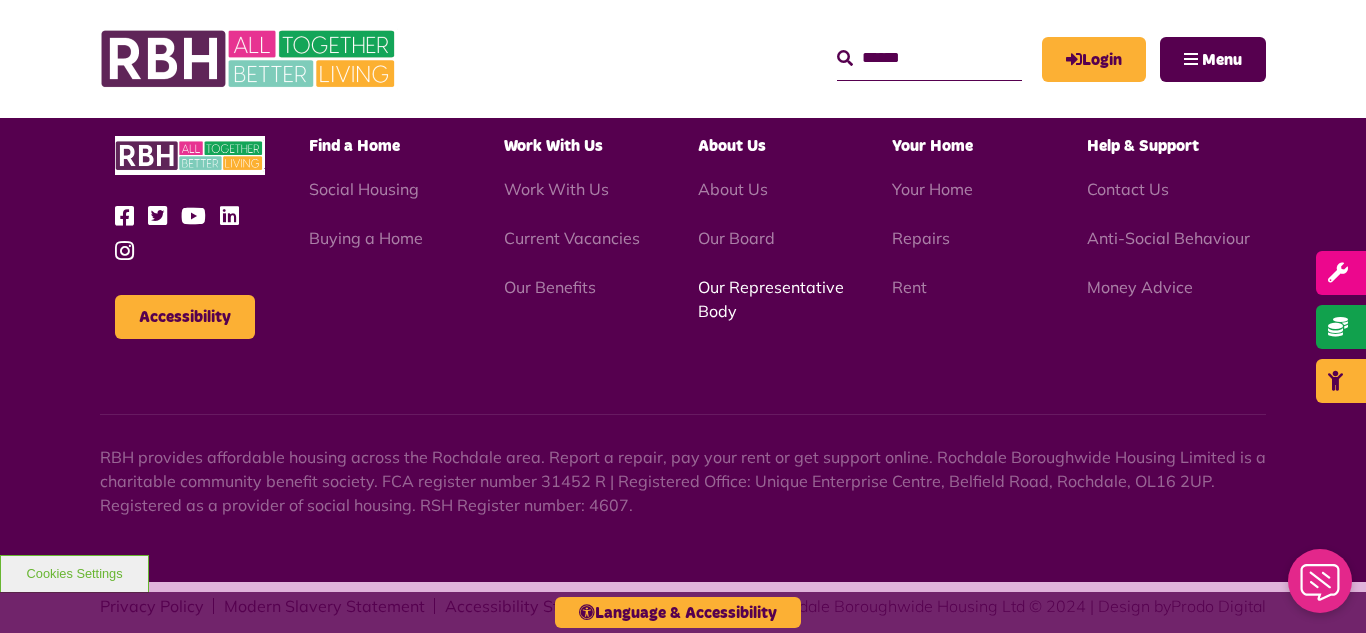 click on "Our Representative Body" at bounding box center [771, 299] 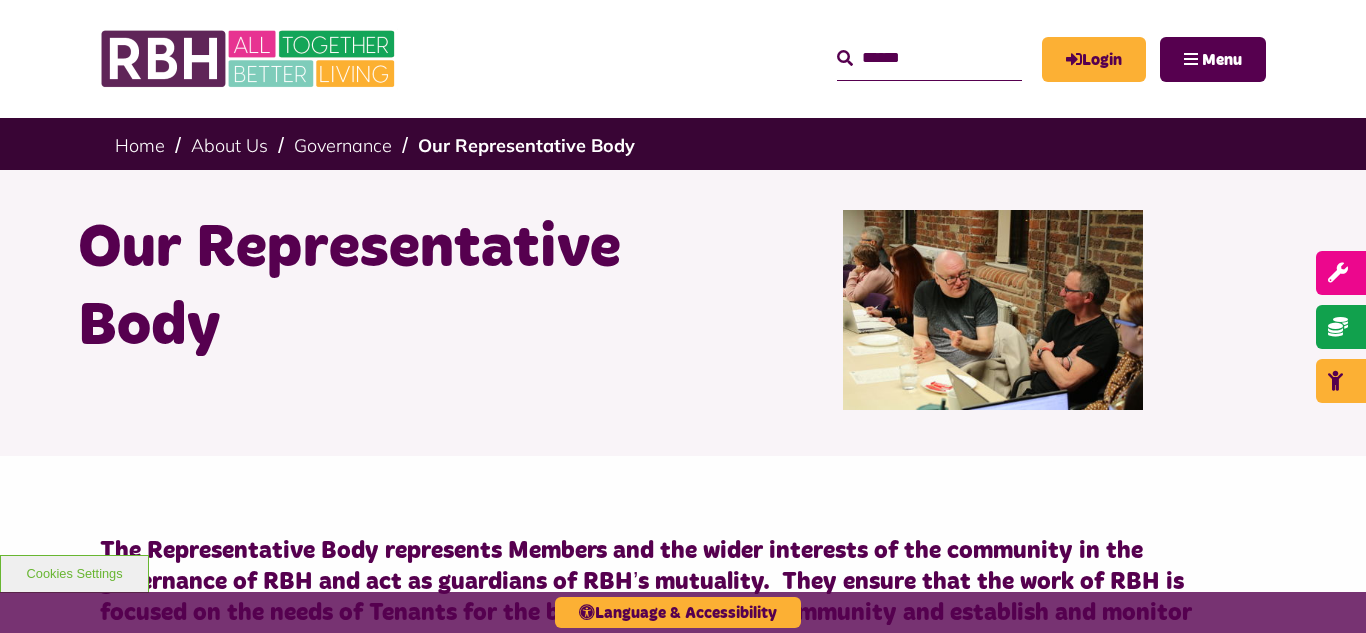 click on "Current Vacancies" at bounding box center [572, 6044] 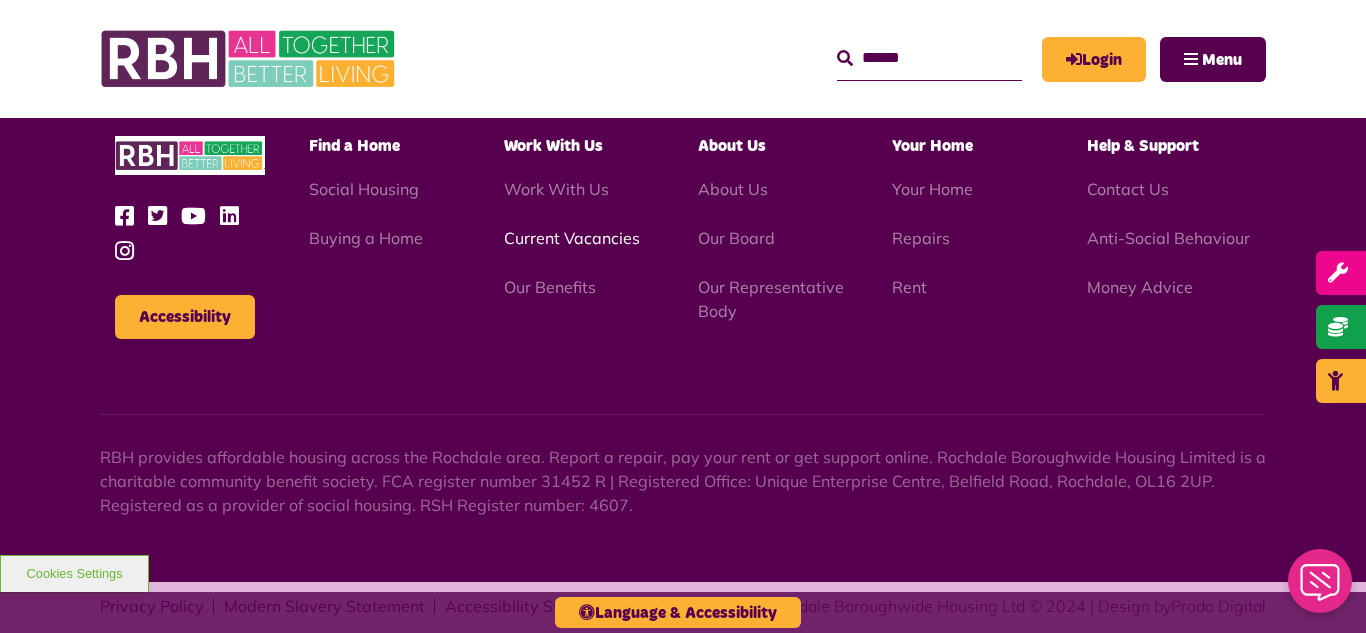 scroll, scrollTop: 0, scrollLeft: 0, axis: both 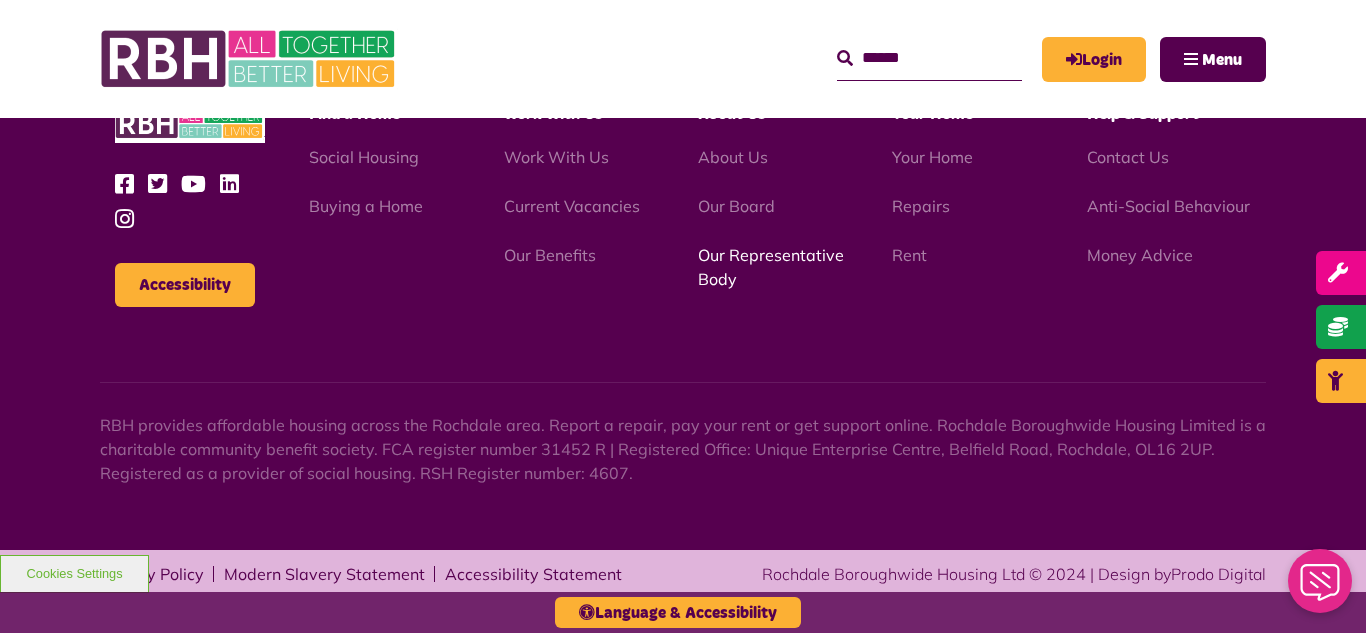 click on "Our Representative Body" at bounding box center [771, 267] 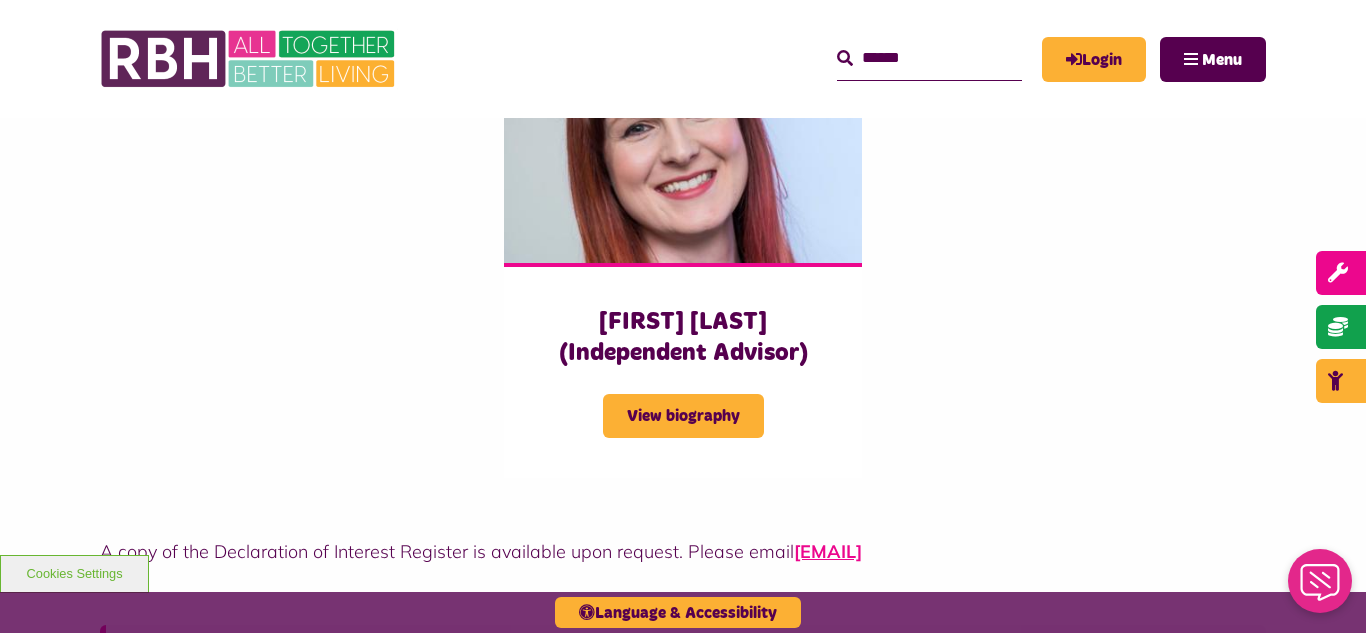 scroll, scrollTop: 5080, scrollLeft: 0, axis: vertical 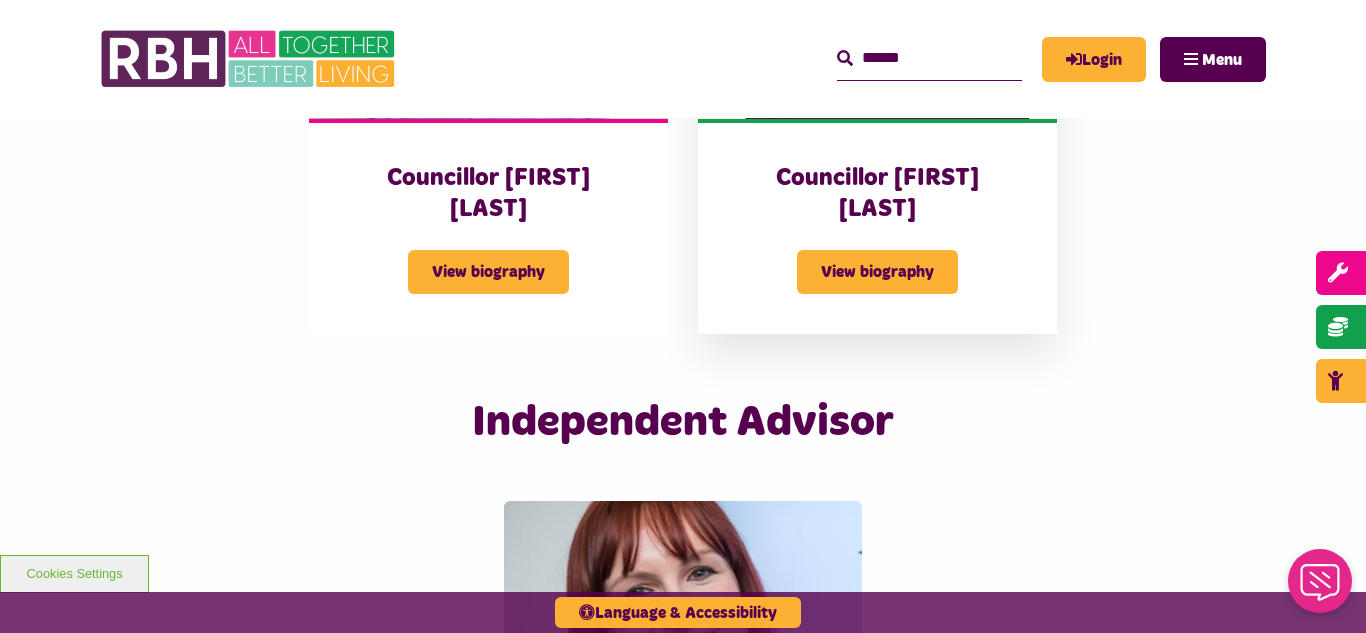 click on "Councillor [FIRST] [LAST]" at bounding box center (877, 194) 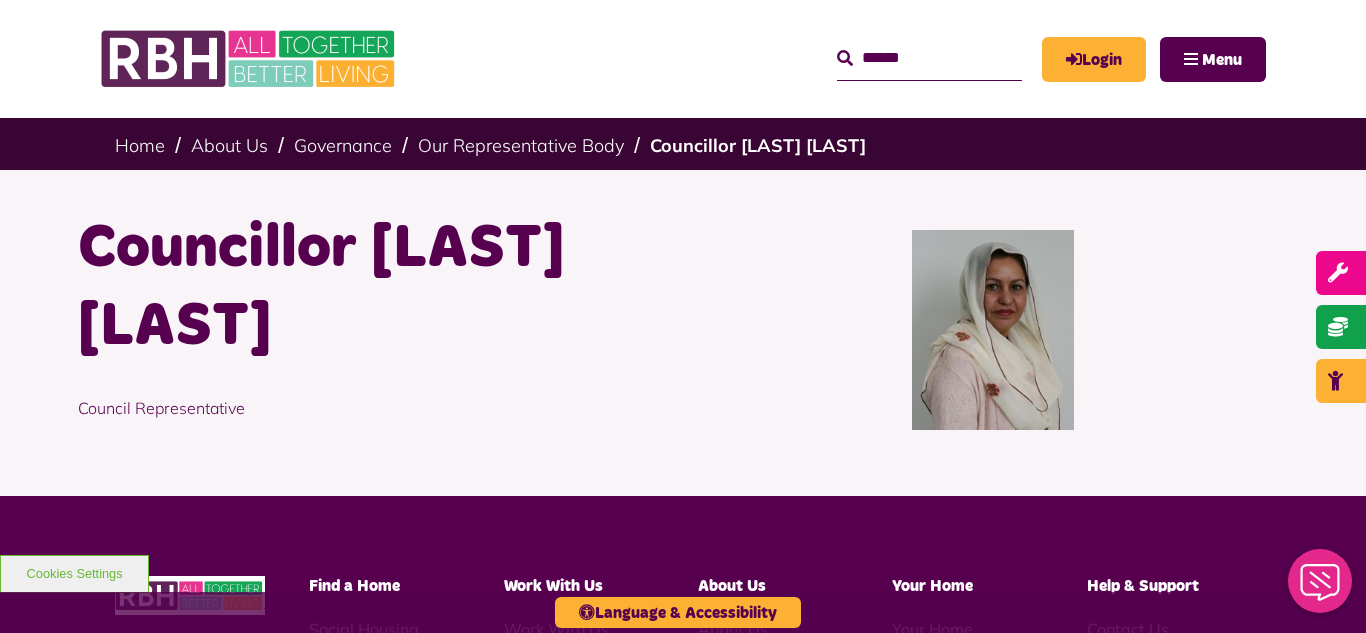 scroll, scrollTop: 0, scrollLeft: 0, axis: both 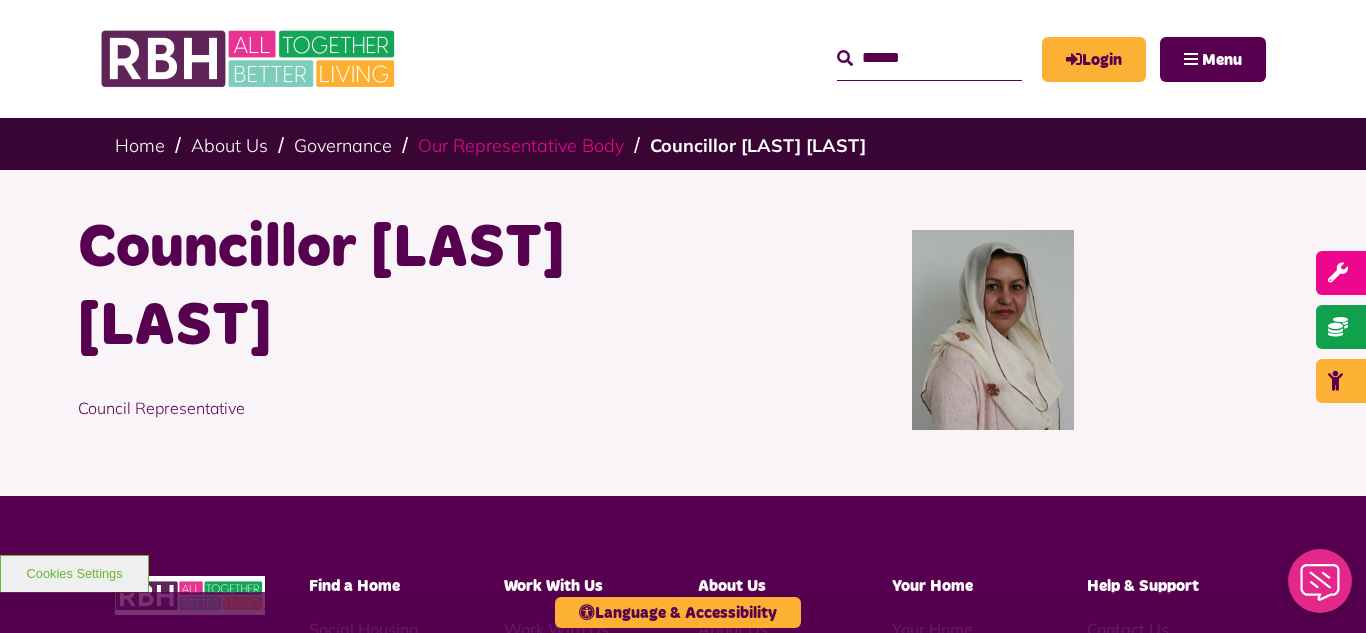 click on "Our Representative Body" at bounding box center [521, 145] 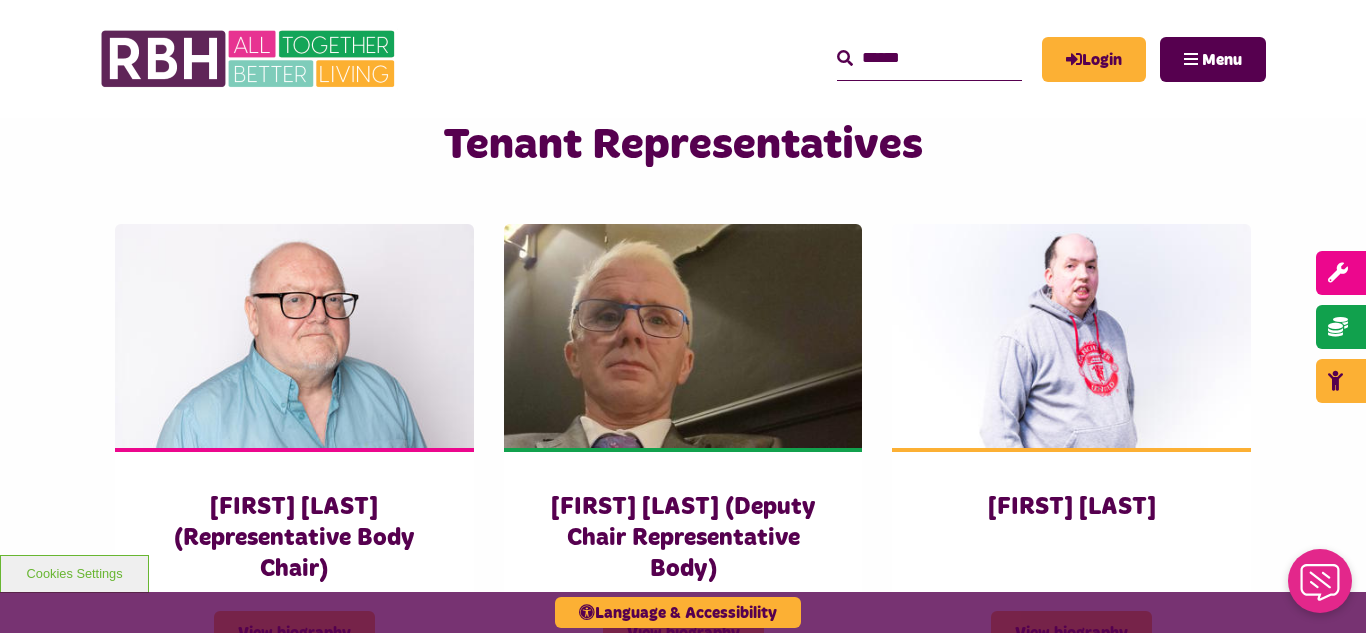 scroll, scrollTop: 1360, scrollLeft: 0, axis: vertical 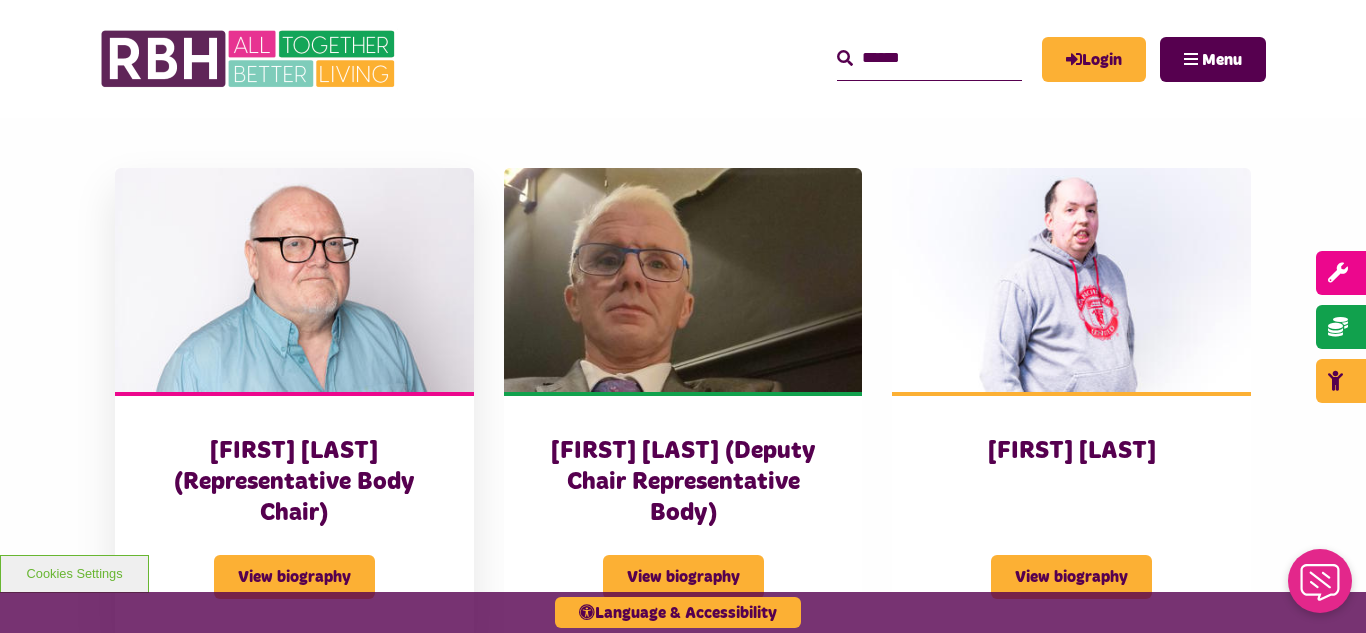 click at bounding box center (294, 280) 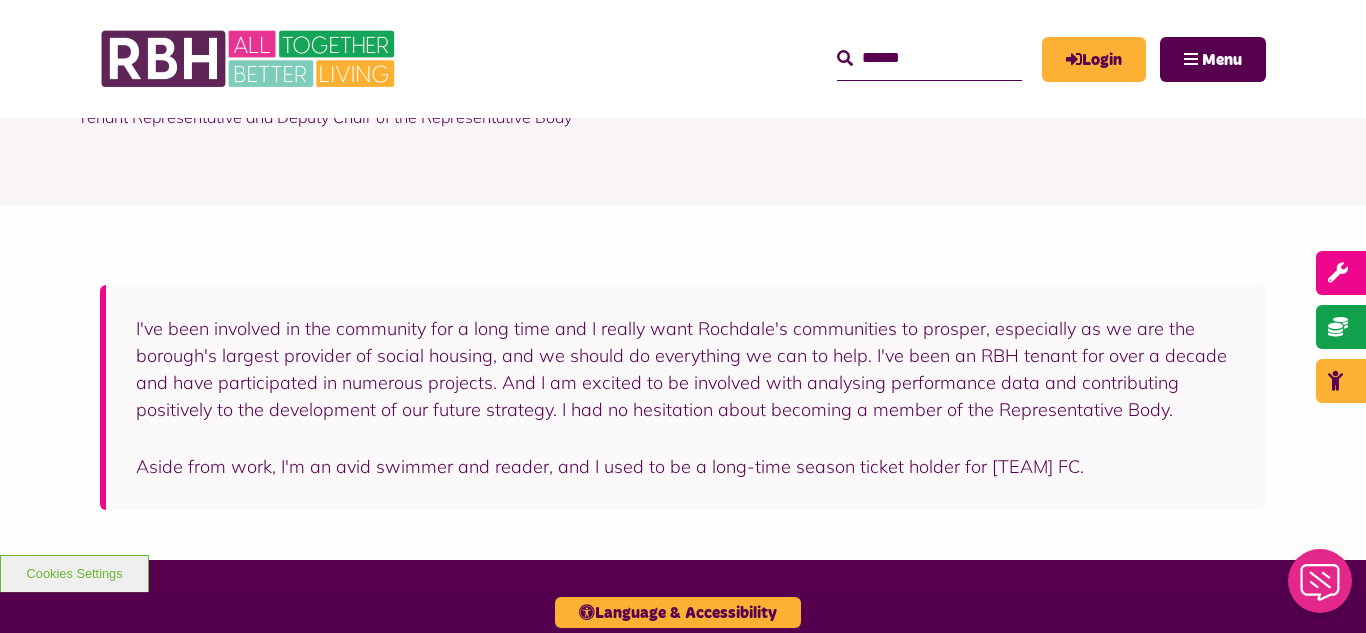 scroll, scrollTop: 400, scrollLeft: 0, axis: vertical 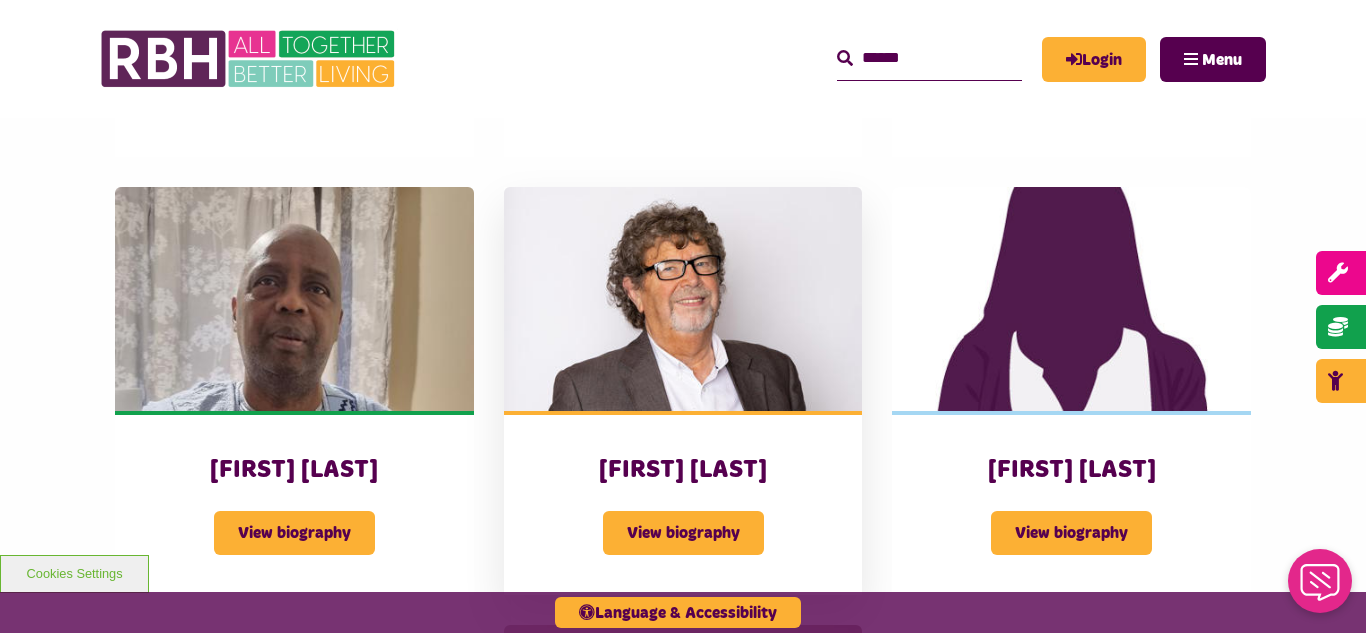 click at bounding box center [683, 299] 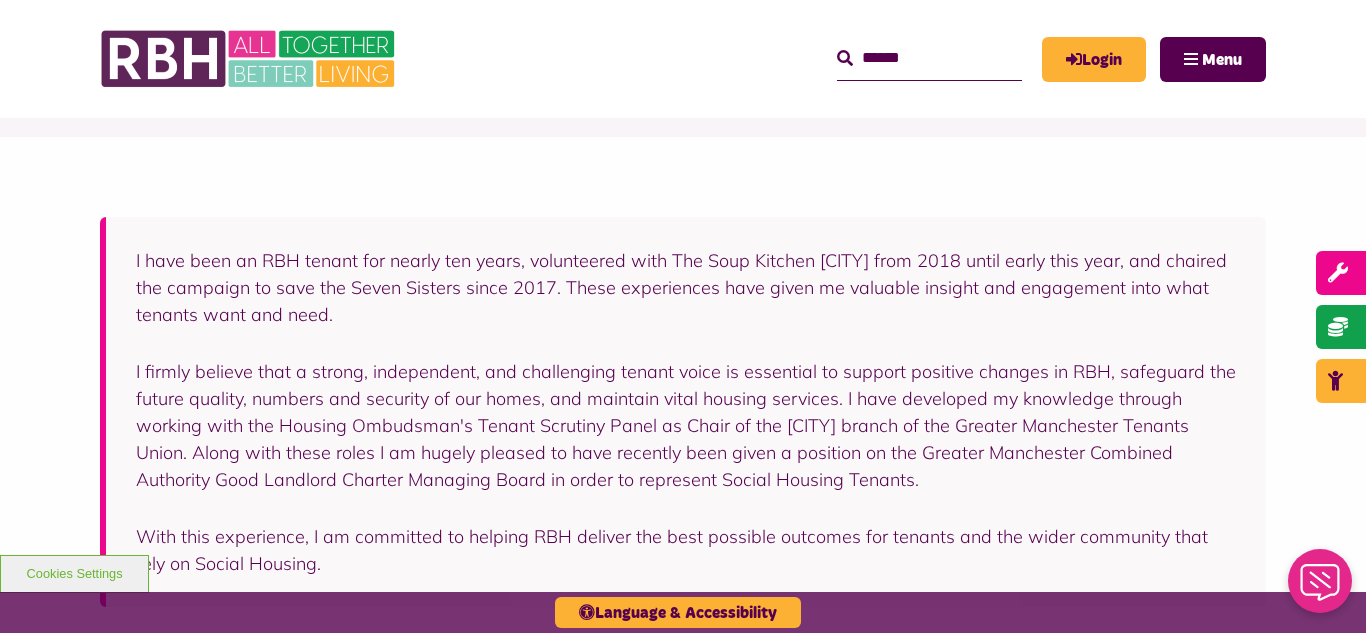 scroll, scrollTop: 320, scrollLeft: 0, axis: vertical 